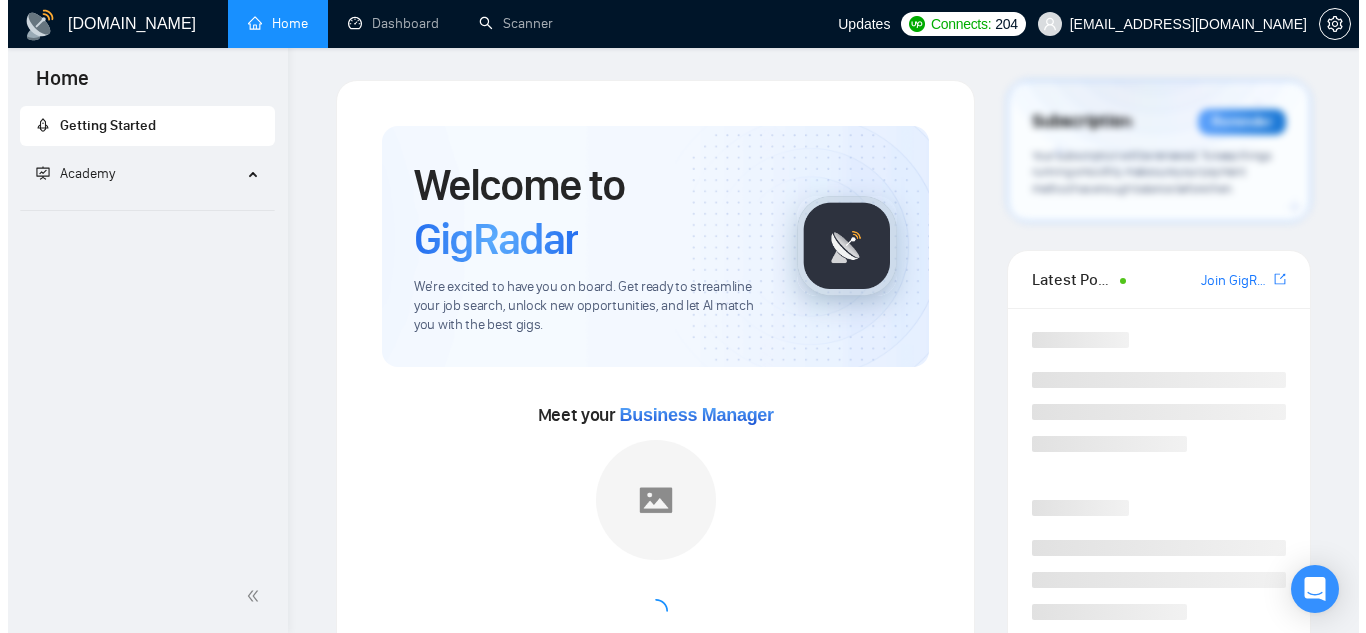 scroll, scrollTop: 0, scrollLeft: 0, axis: both 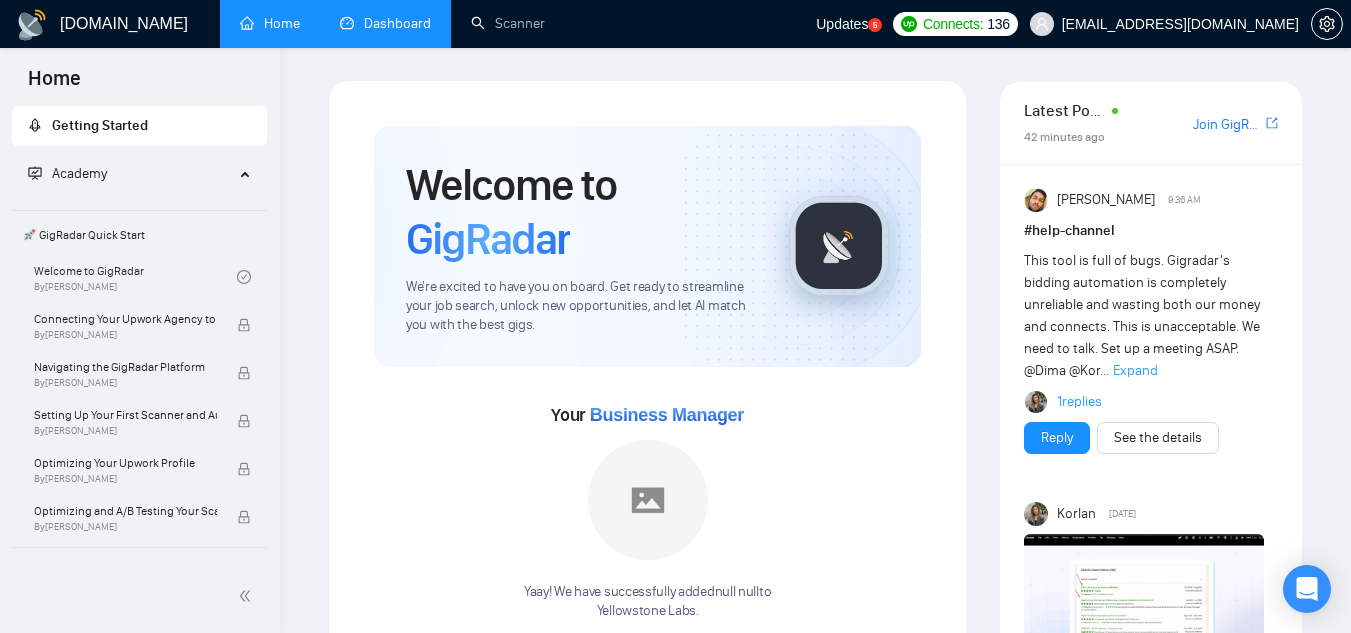 click on "Dashboard" at bounding box center (385, 23) 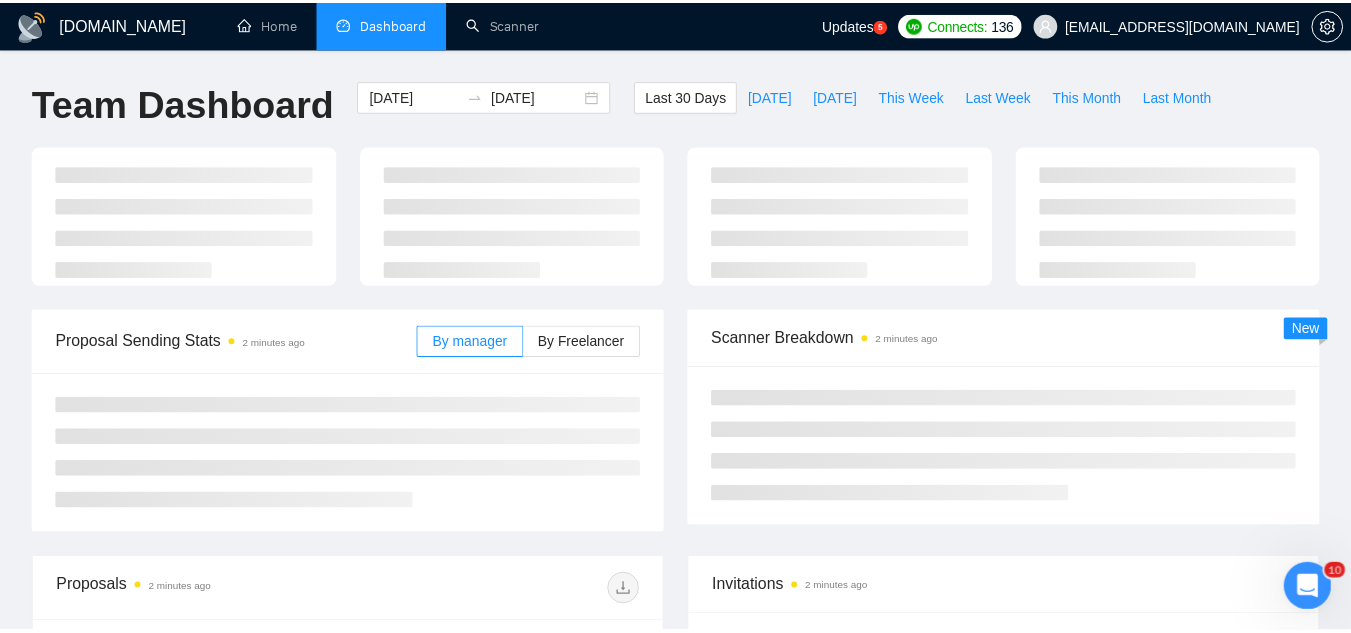 scroll, scrollTop: 0, scrollLeft: 0, axis: both 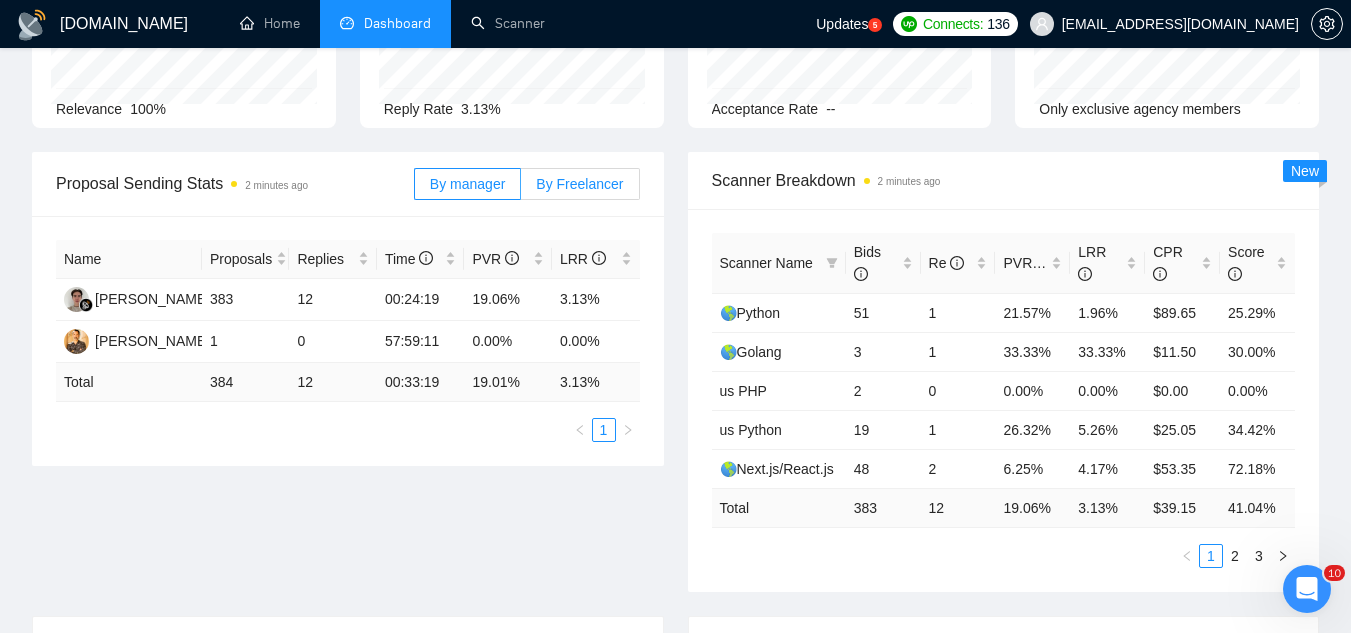 click on "By Freelancer" at bounding box center [579, 184] 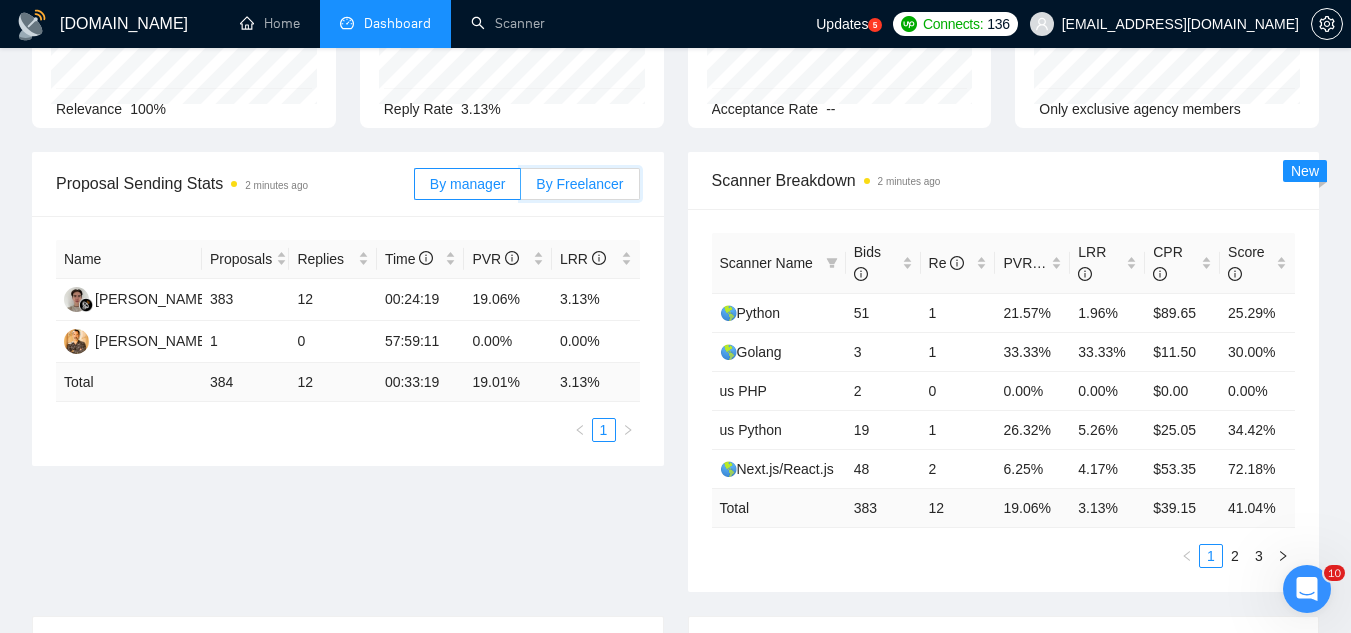 click on "By Freelancer" at bounding box center (521, 189) 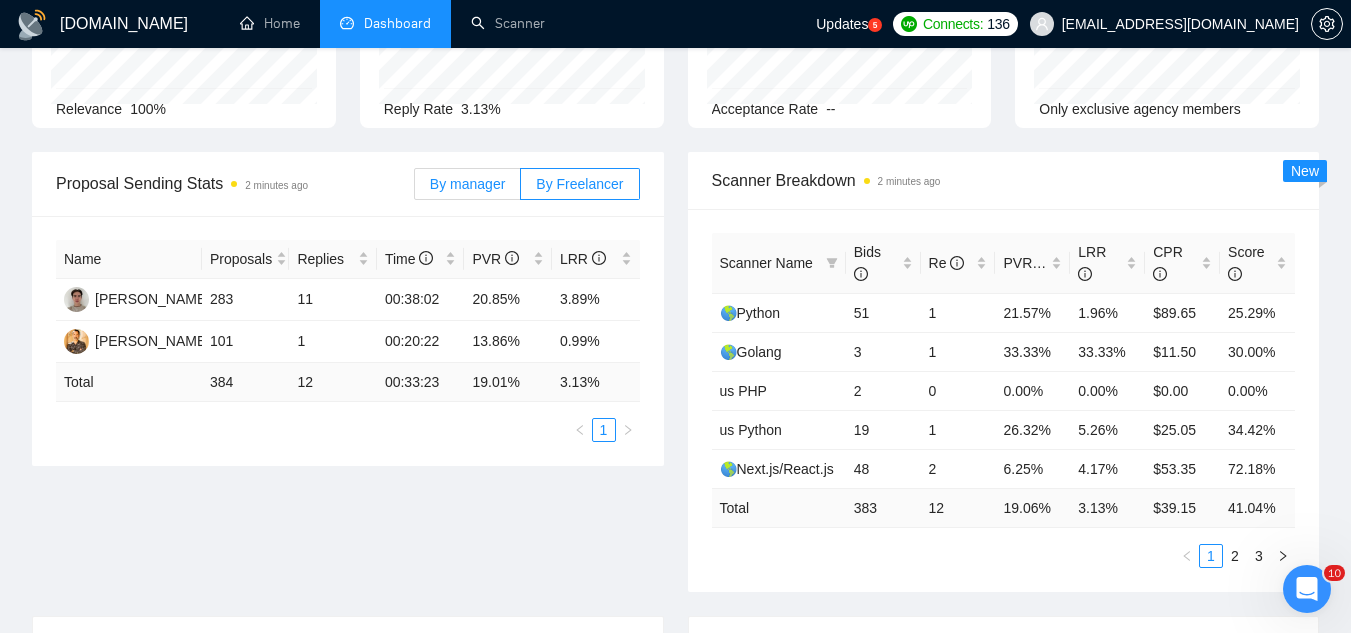 click on "By manager" at bounding box center [467, 184] 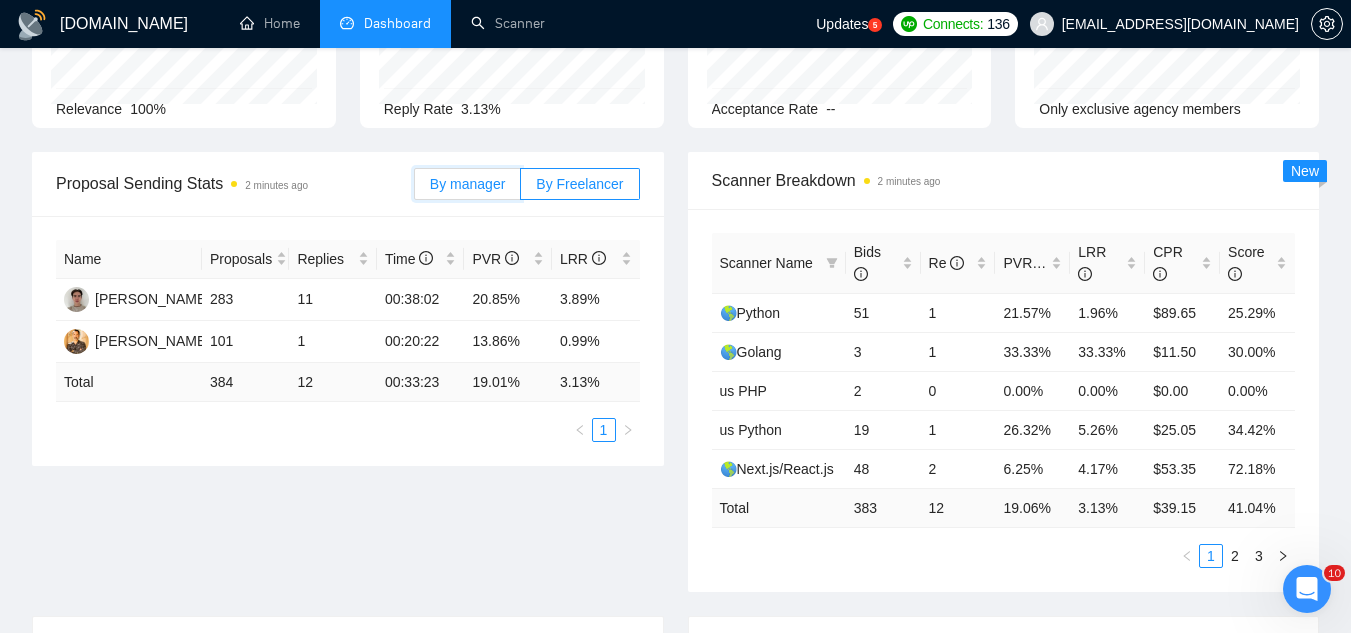 click on "By manager" at bounding box center [415, 189] 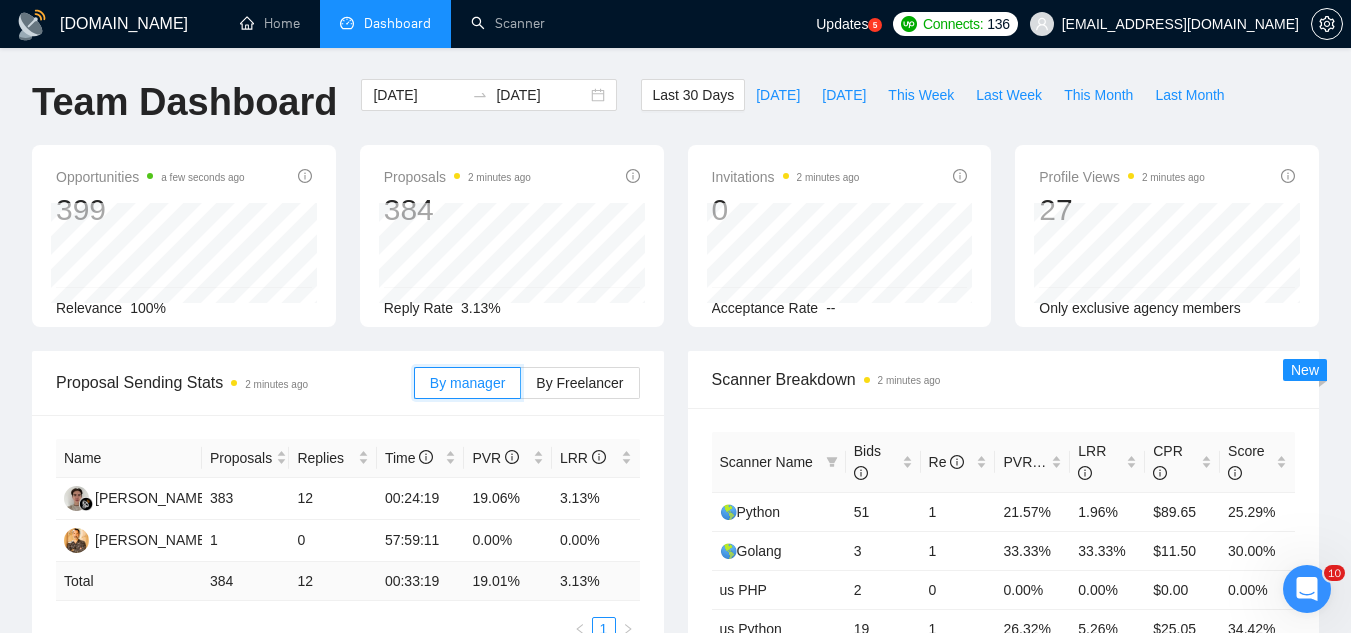 scroll, scrollTop: 0, scrollLeft: 0, axis: both 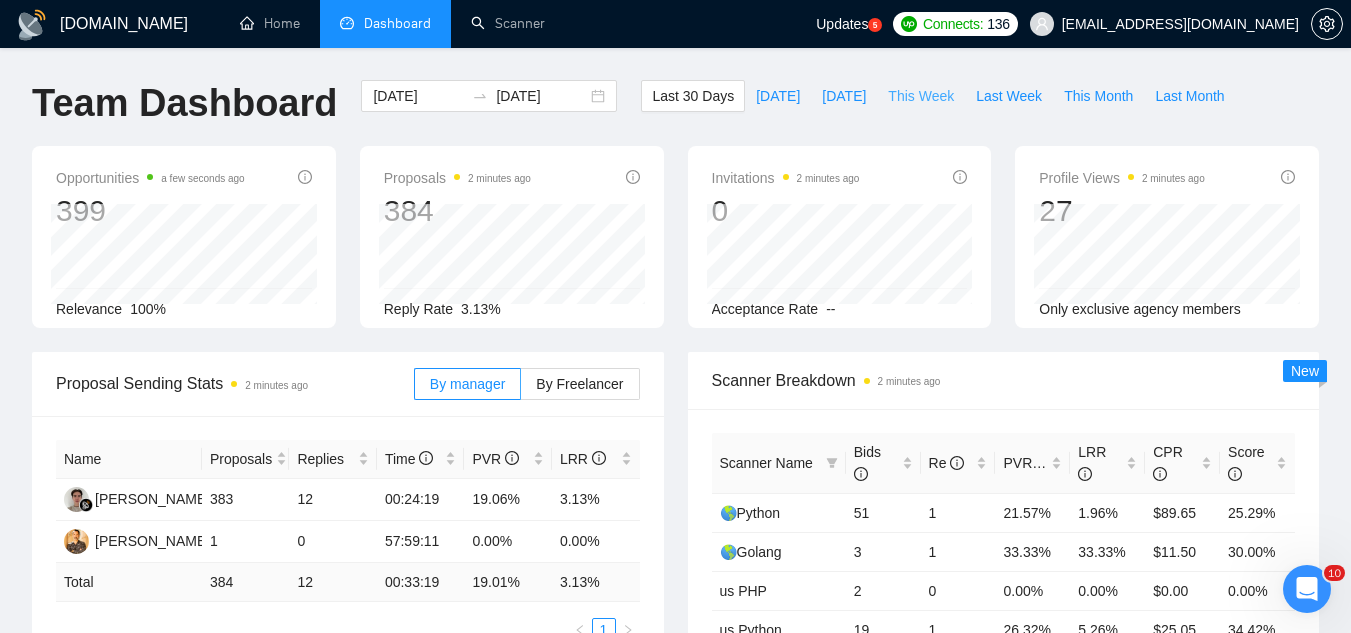 click on "This Week" at bounding box center (921, 96) 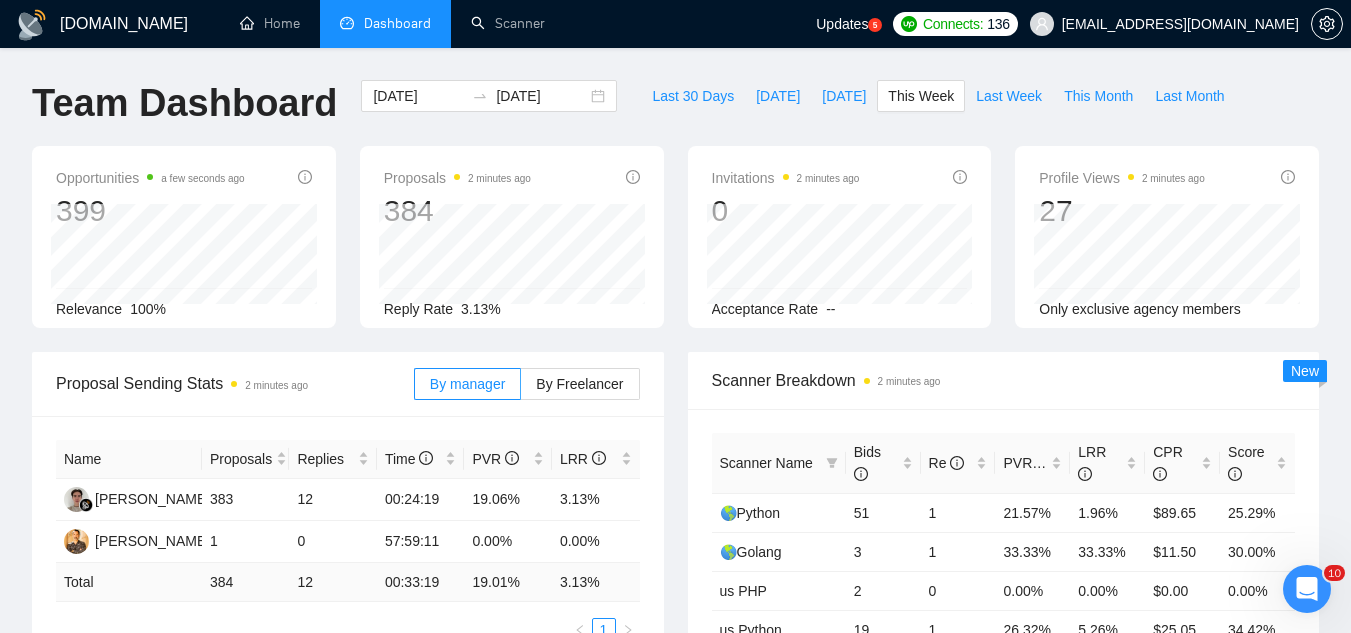 type on "2025-06-30" 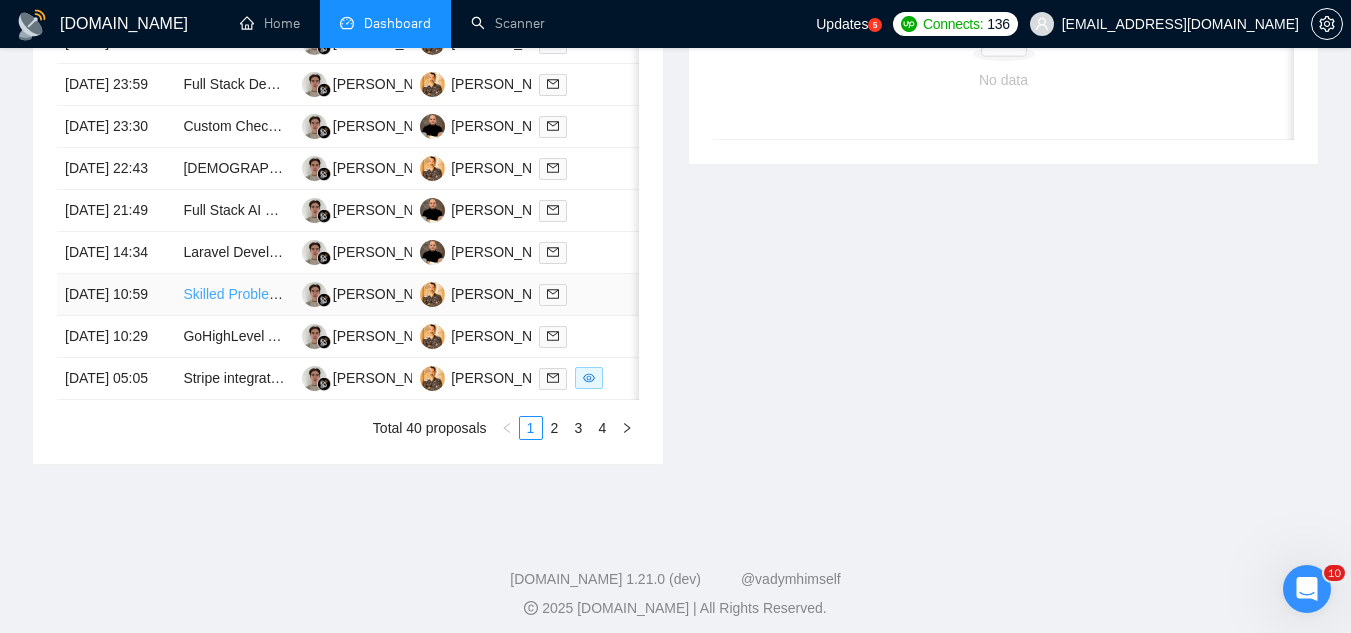 scroll, scrollTop: 1000, scrollLeft: 0, axis: vertical 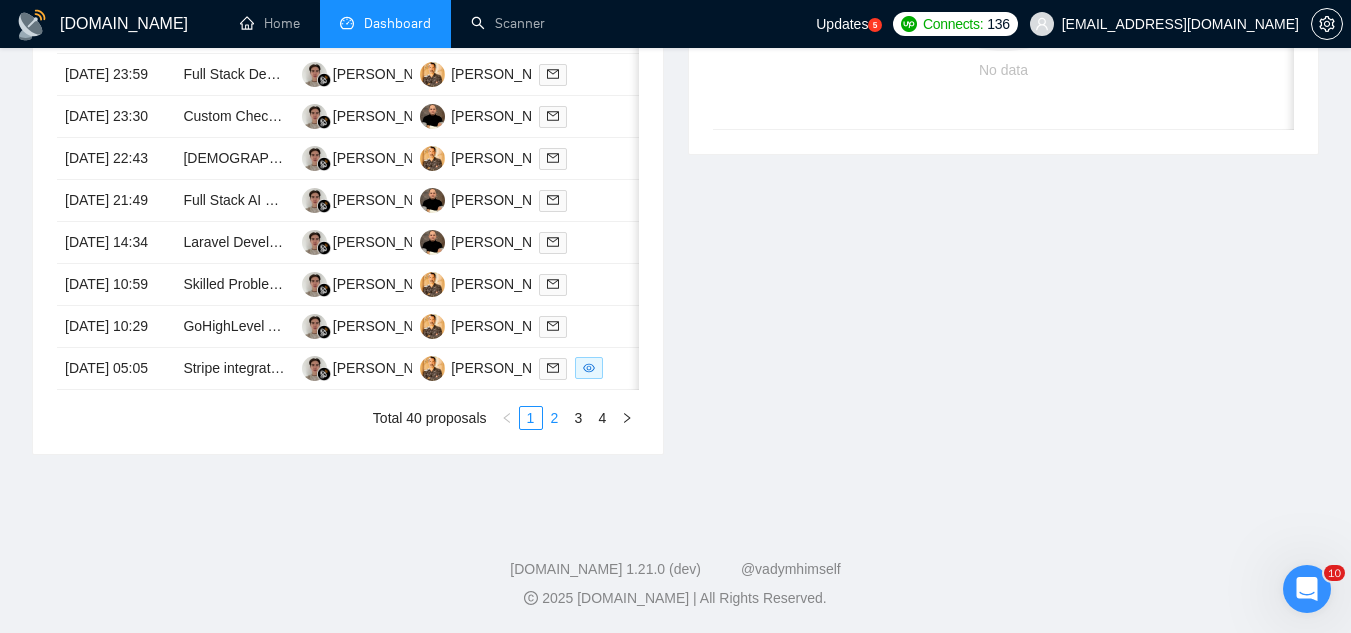 click on "2" at bounding box center (555, 418) 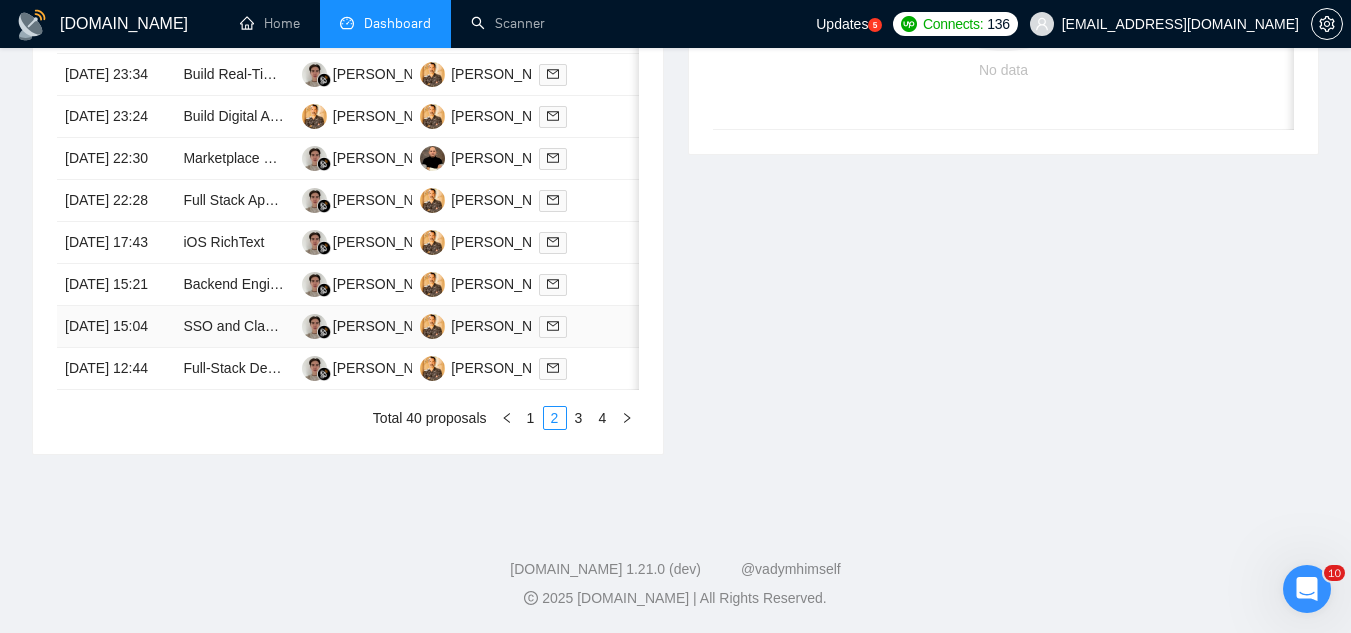scroll, scrollTop: 1100, scrollLeft: 0, axis: vertical 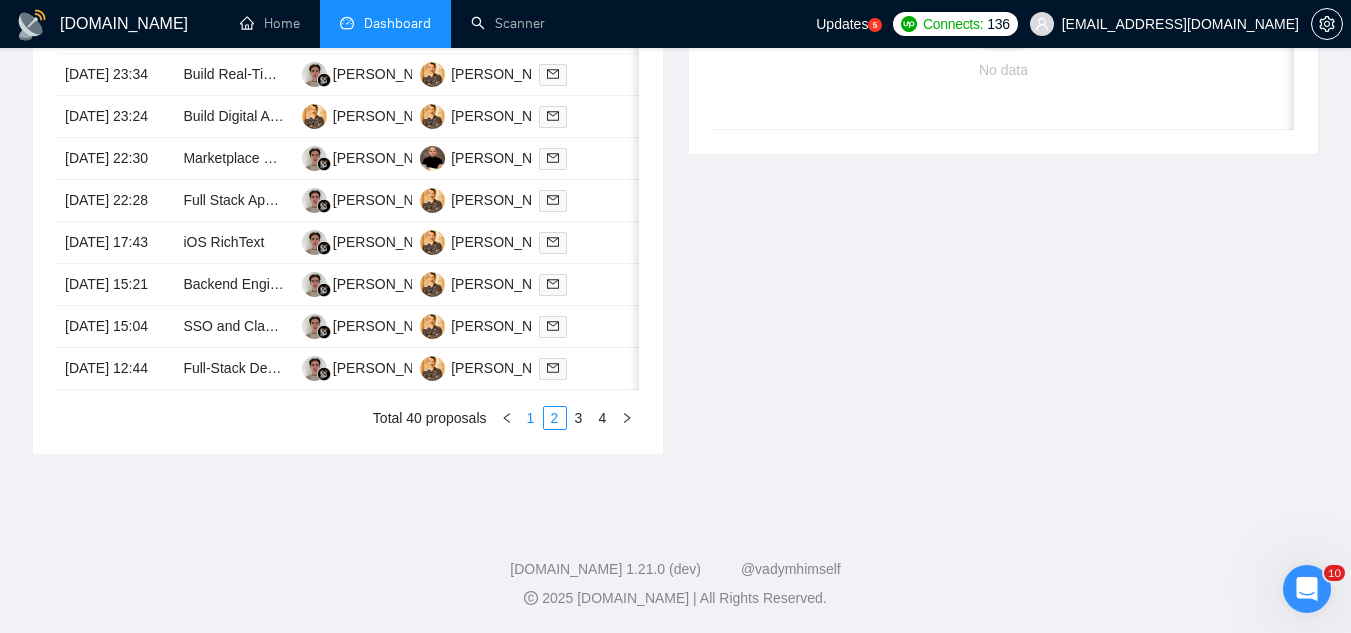 click on "1" at bounding box center [531, 418] 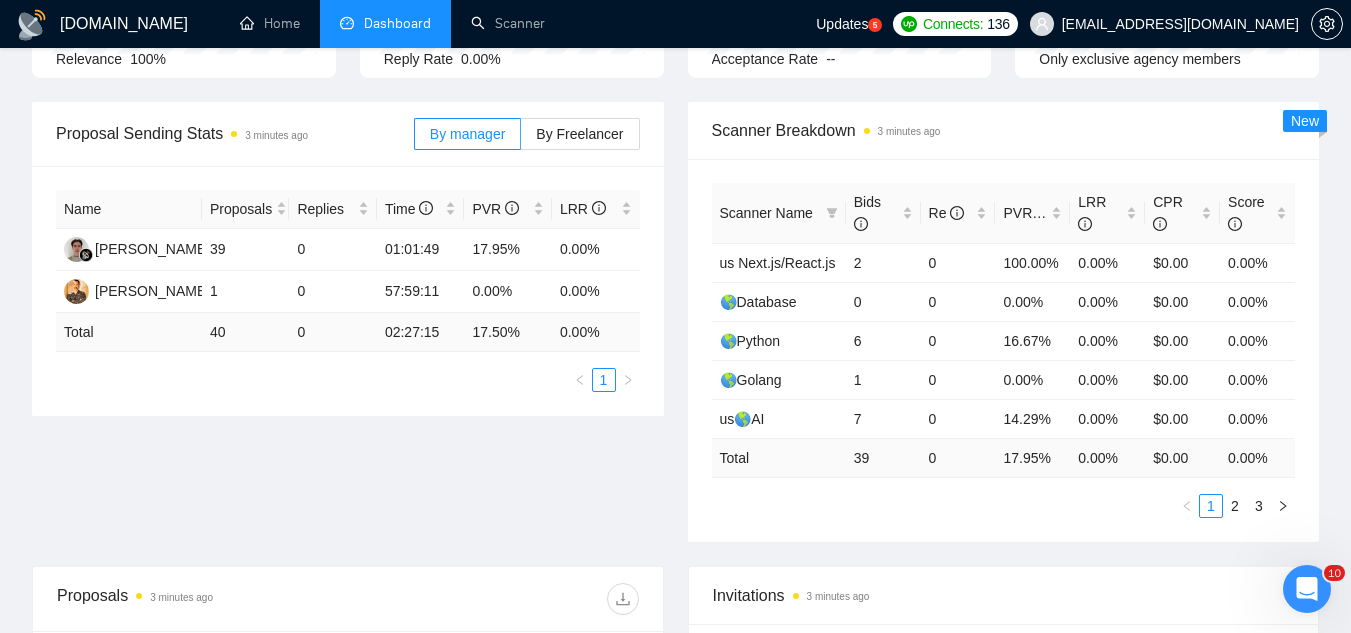 scroll, scrollTop: 200, scrollLeft: 0, axis: vertical 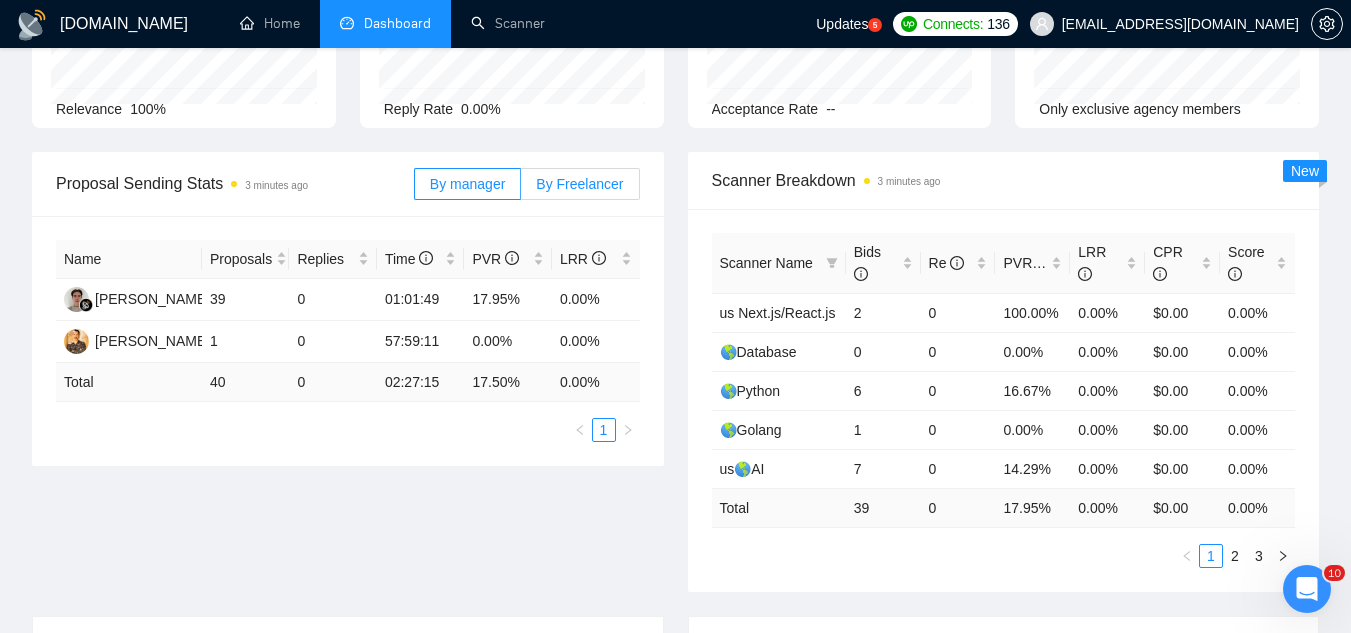 click on "By Freelancer" at bounding box center (579, 184) 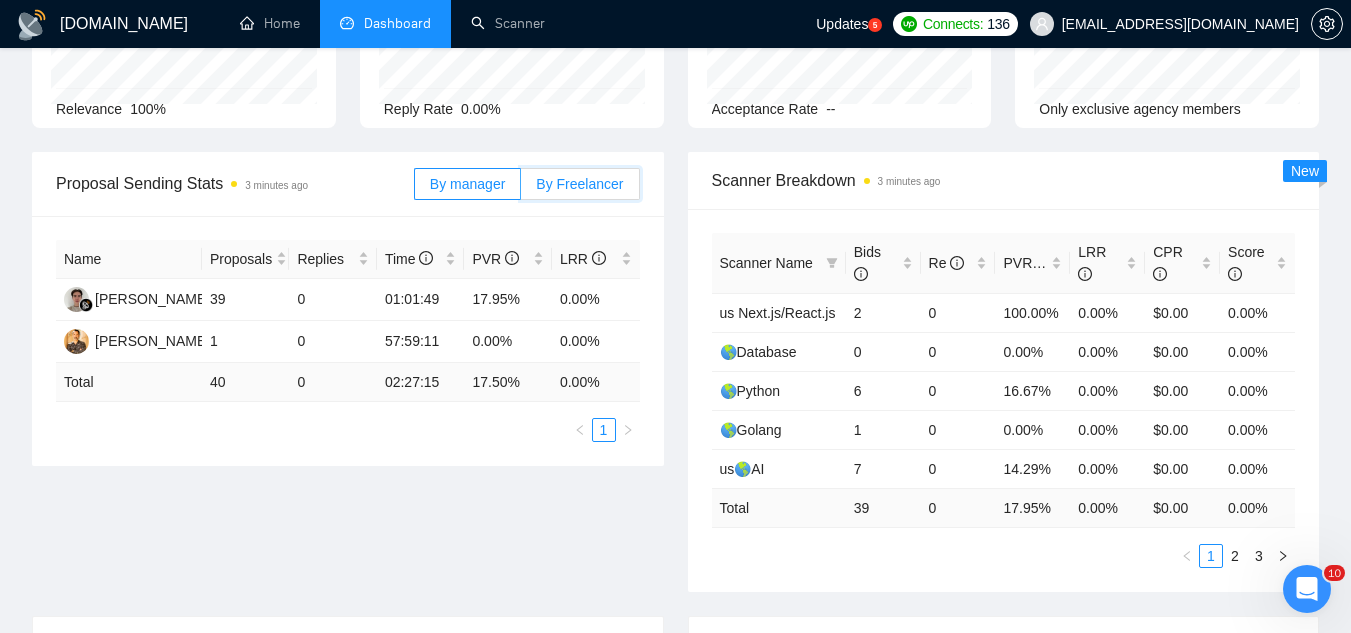 click on "By Freelancer" at bounding box center [521, 189] 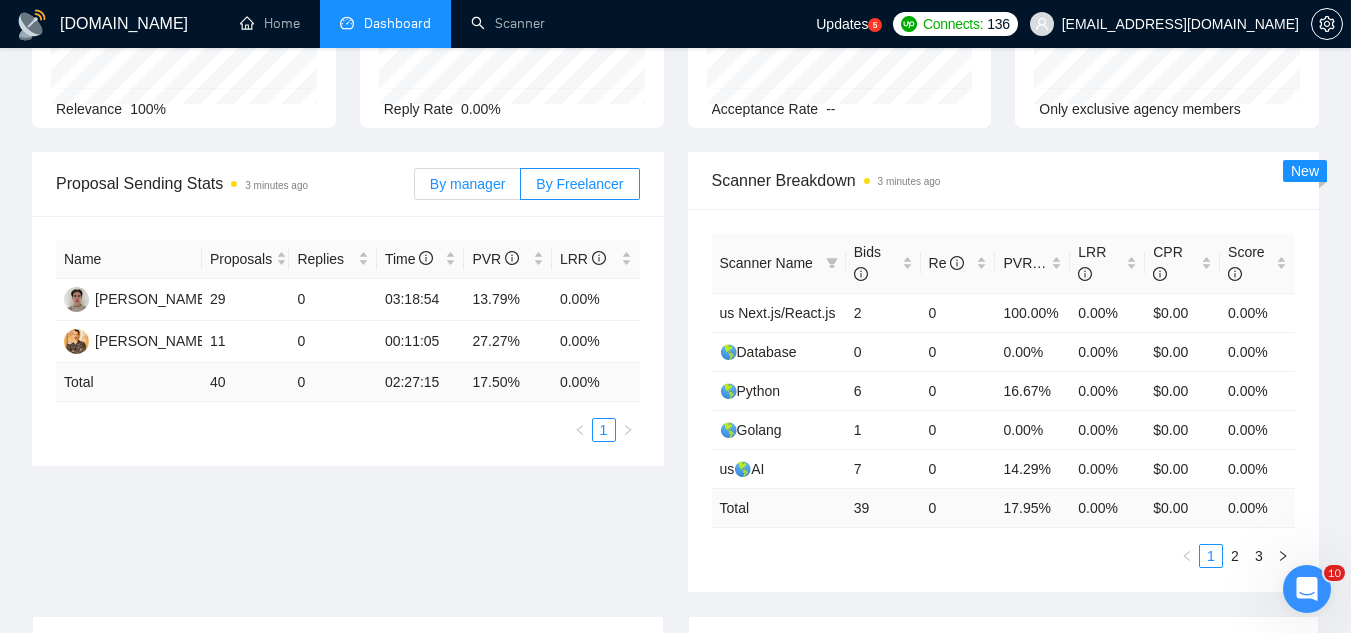 click on "By manager" at bounding box center (467, 184) 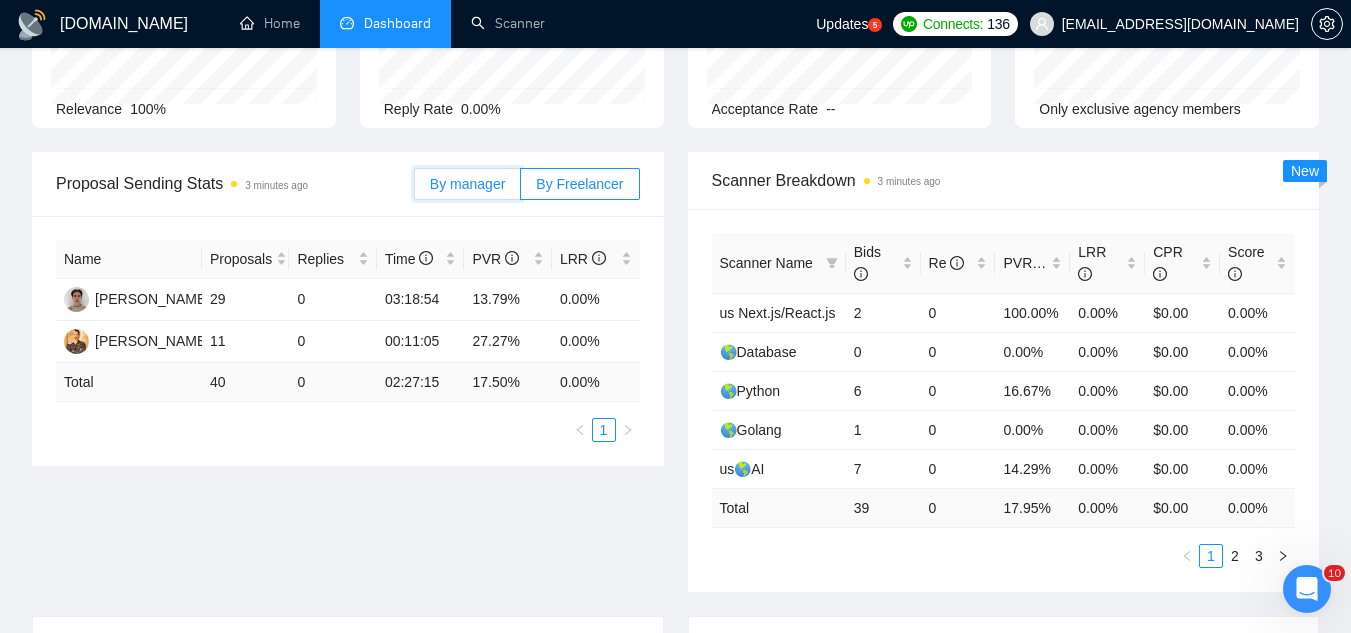 click on "By manager" at bounding box center (415, 189) 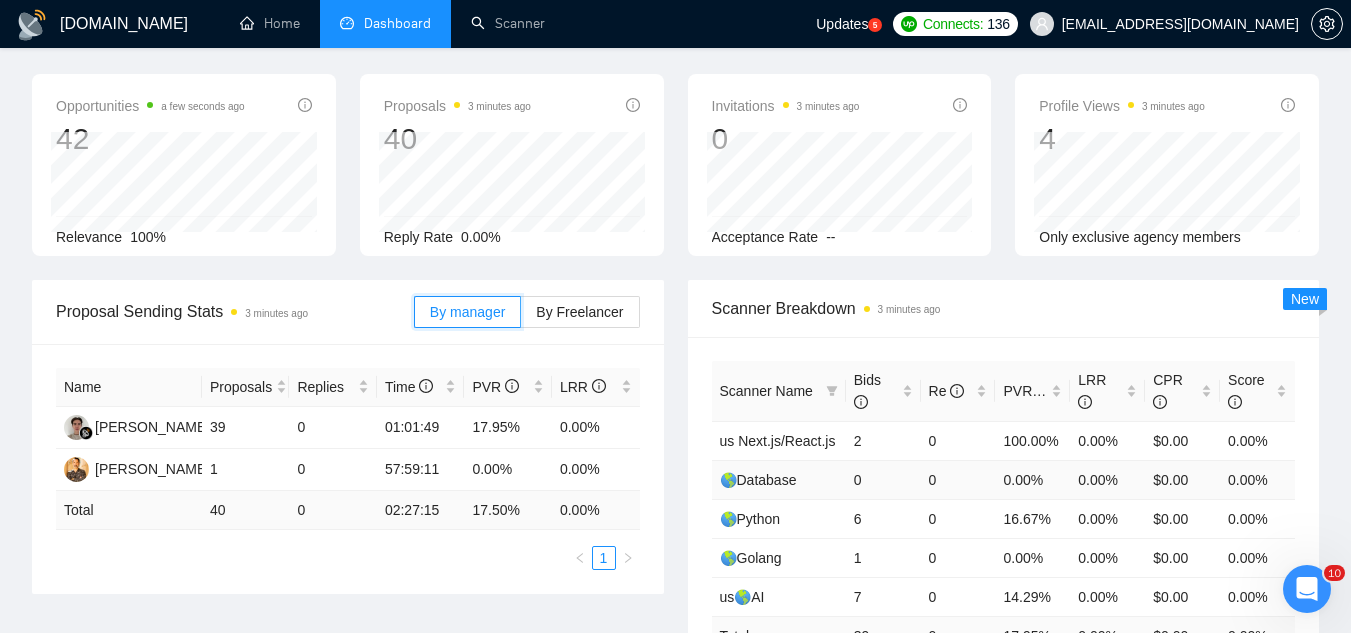 scroll, scrollTop: 0, scrollLeft: 0, axis: both 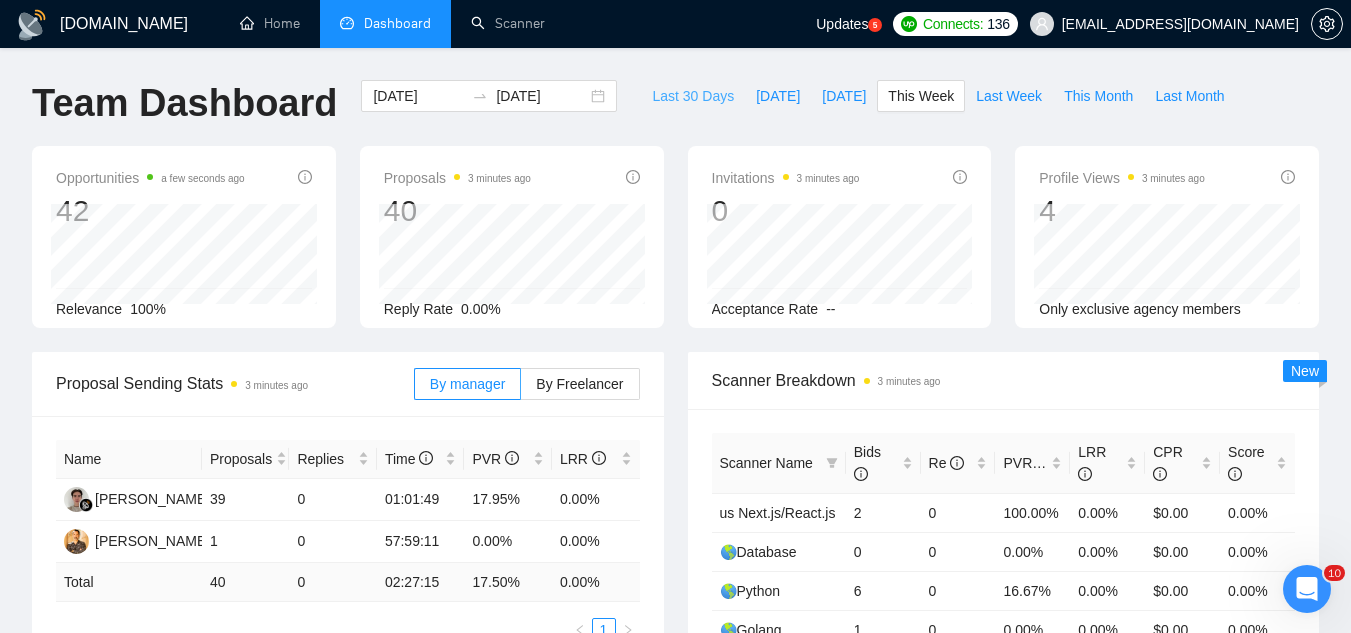 click on "Last 30 Days" at bounding box center [693, 96] 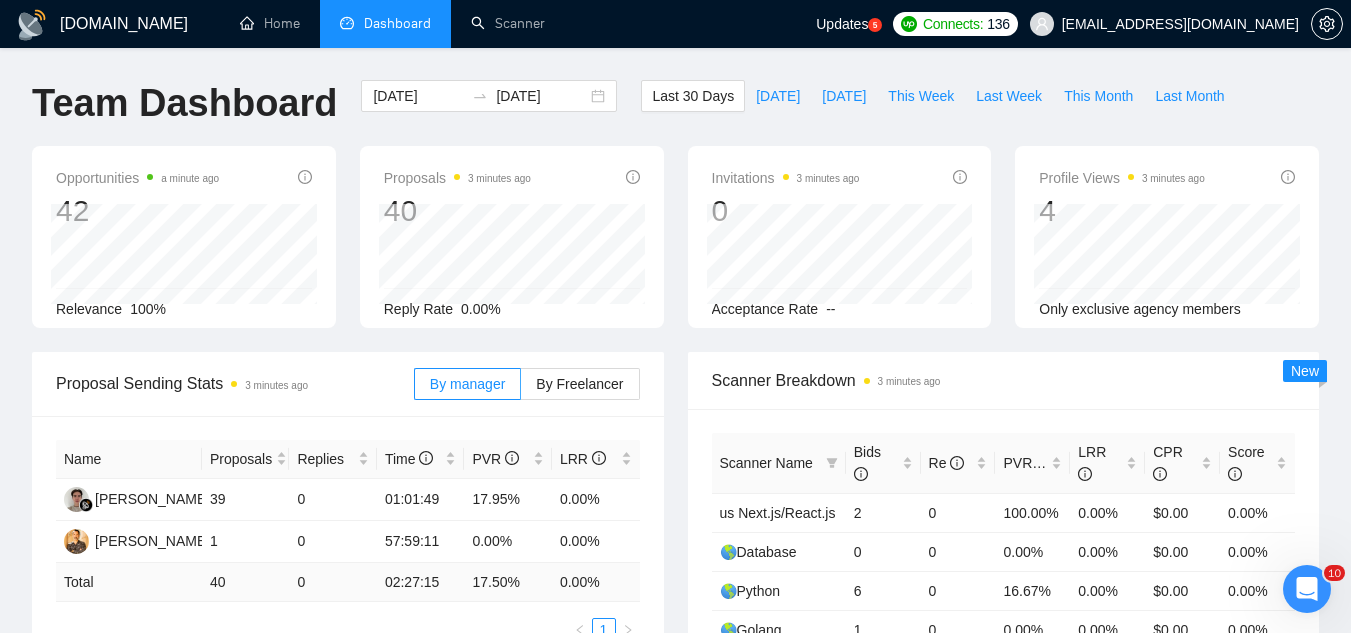 type on "[DATE]" 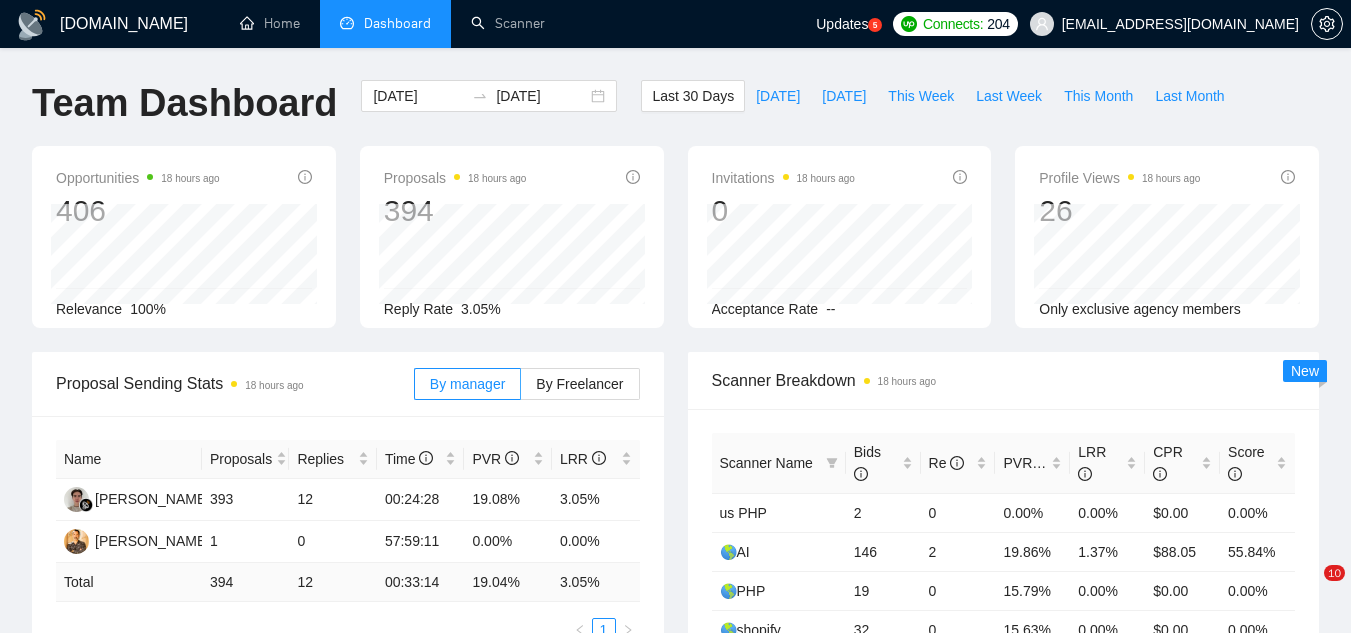 scroll, scrollTop: 700, scrollLeft: 0, axis: vertical 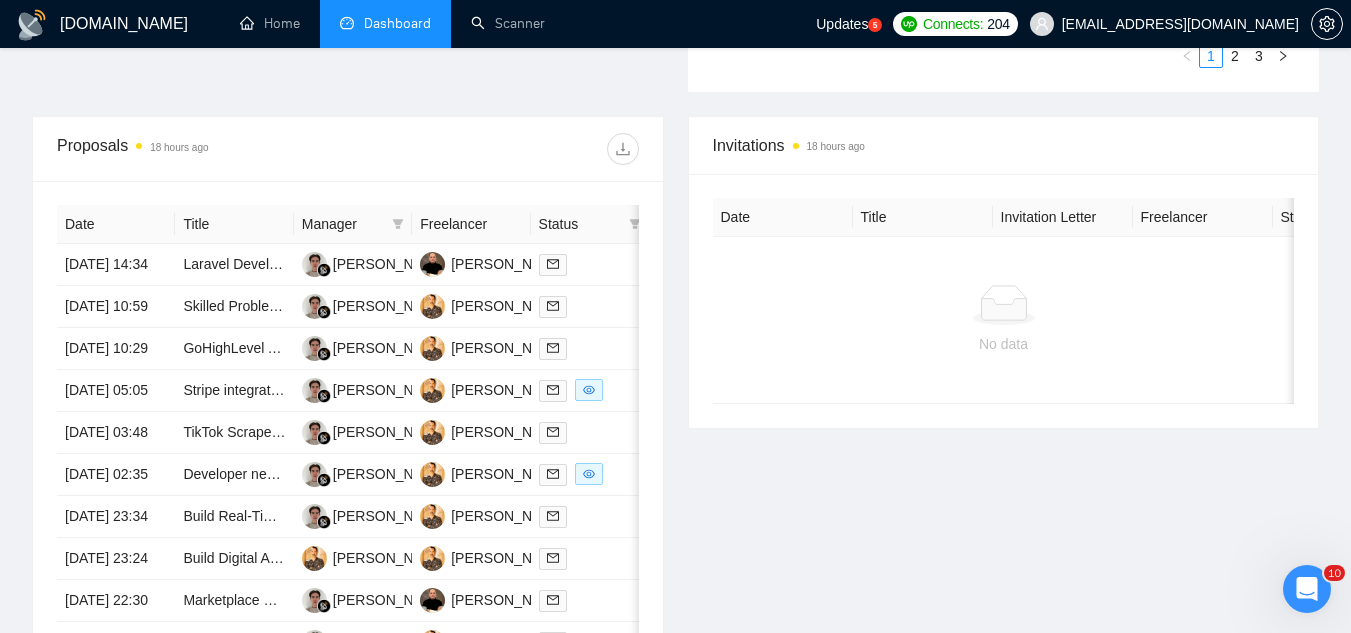 click on "[EMAIL_ADDRESS][DOMAIN_NAME]" at bounding box center (1180, 24) 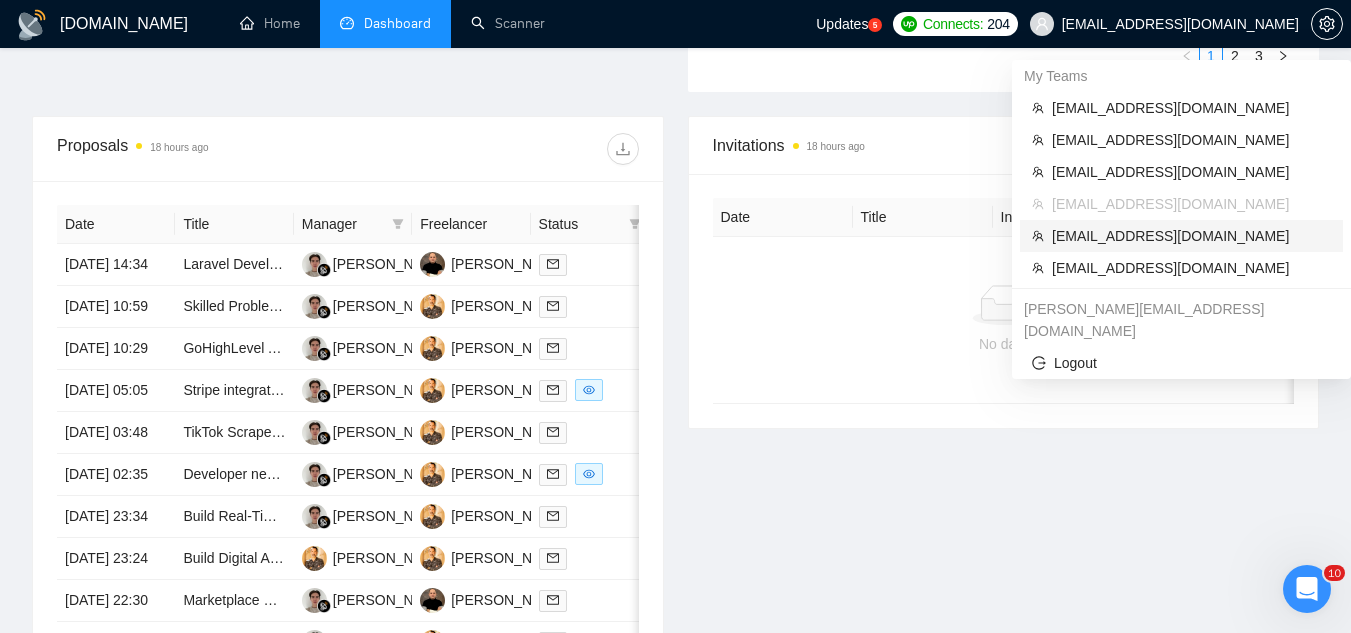 click on "[EMAIL_ADDRESS][DOMAIN_NAME]" at bounding box center [1191, 236] 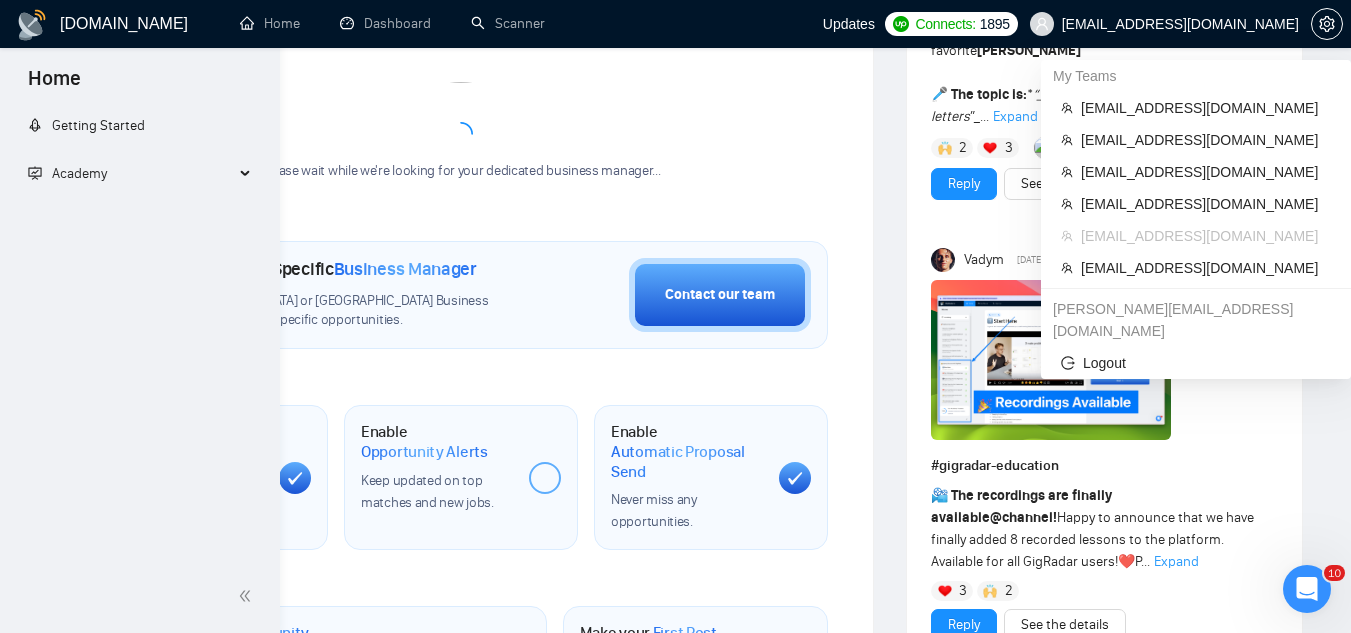 scroll, scrollTop: 980, scrollLeft: 0, axis: vertical 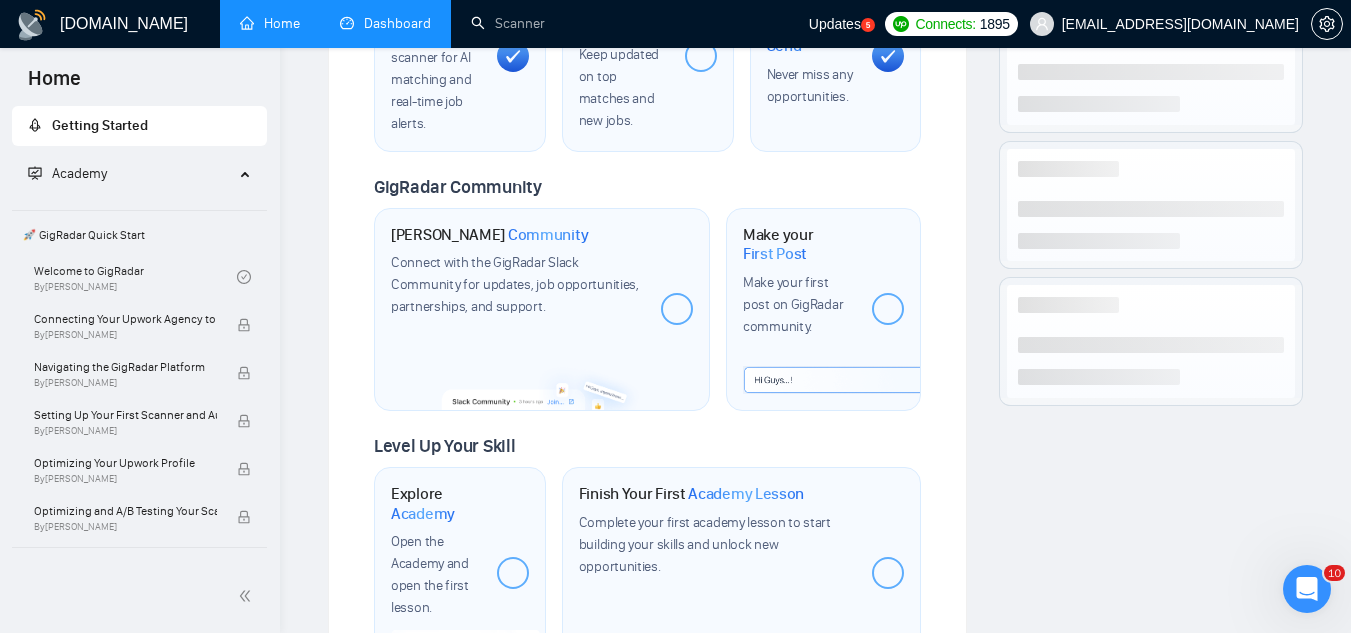 click on "Dashboard" at bounding box center (385, 23) 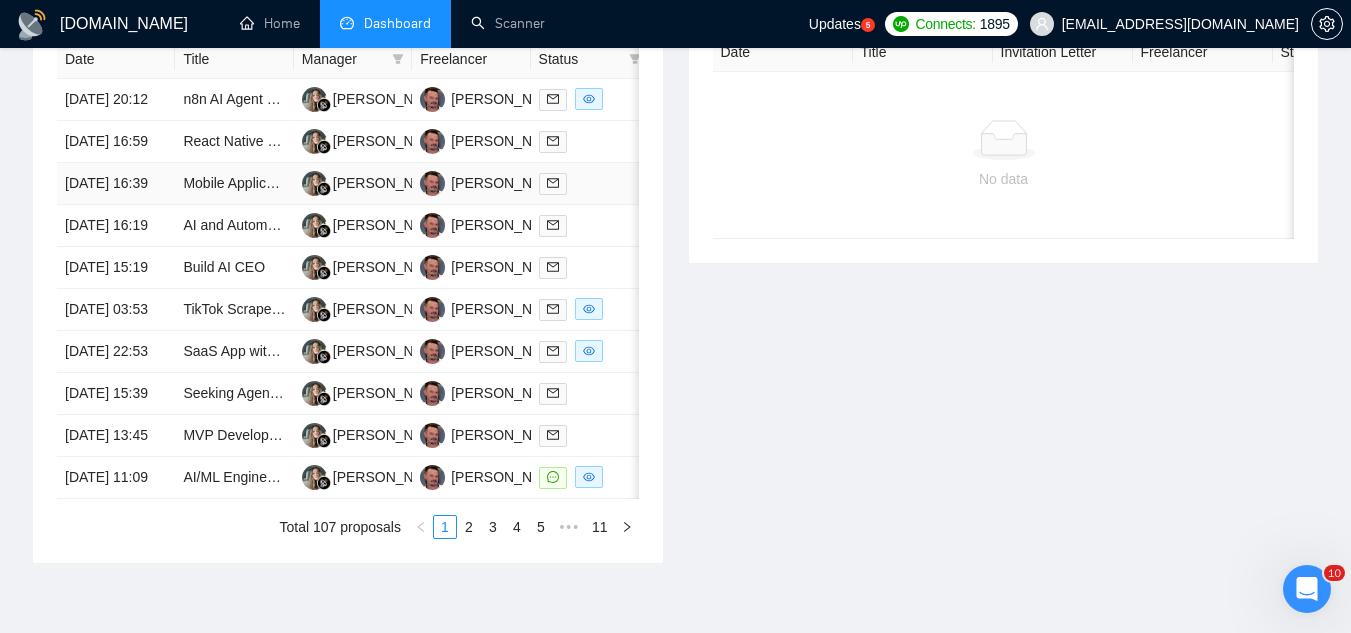 scroll, scrollTop: 900, scrollLeft: 0, axis: vertical 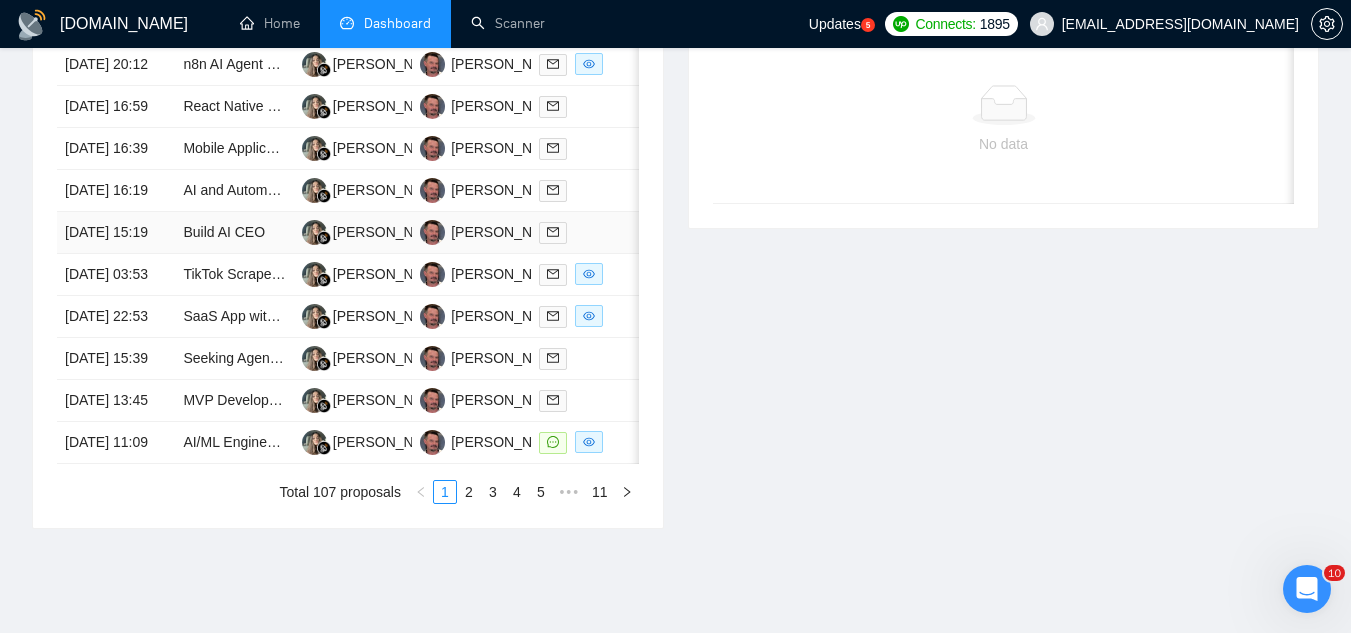 click on "Build AI CEO" at bounding box center [234, 233] 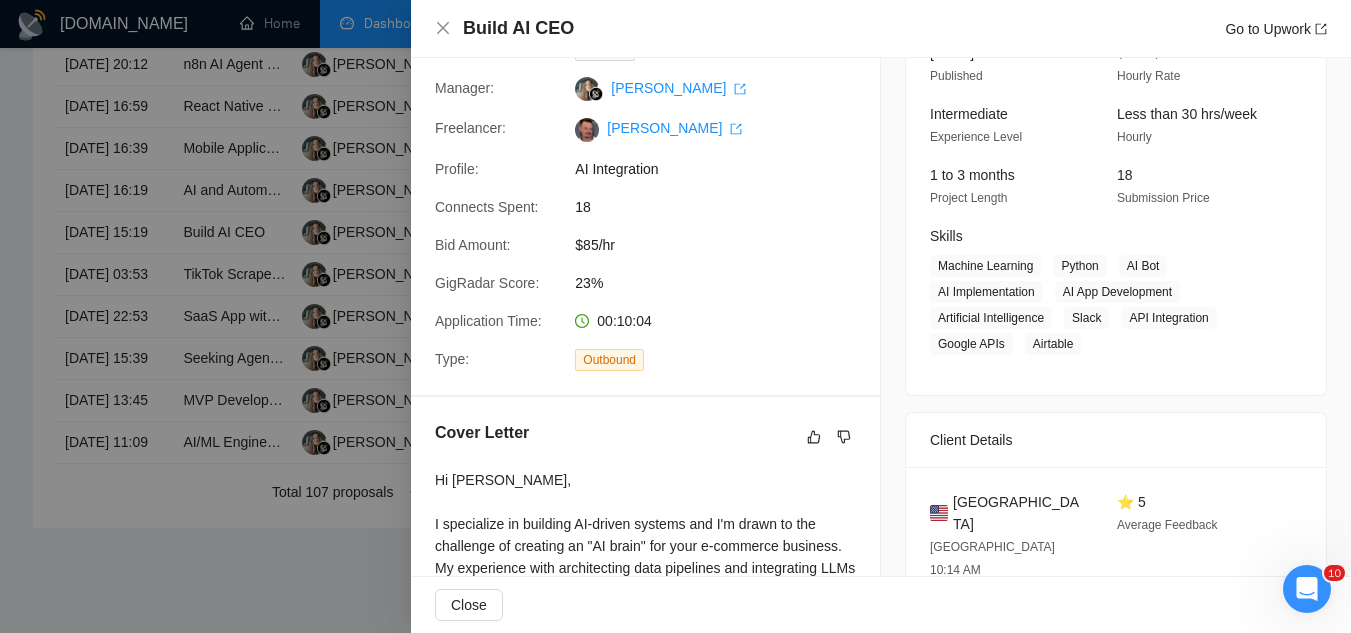 scroll, scrollTop: 400, scrollLeft: 0, axis: vertical 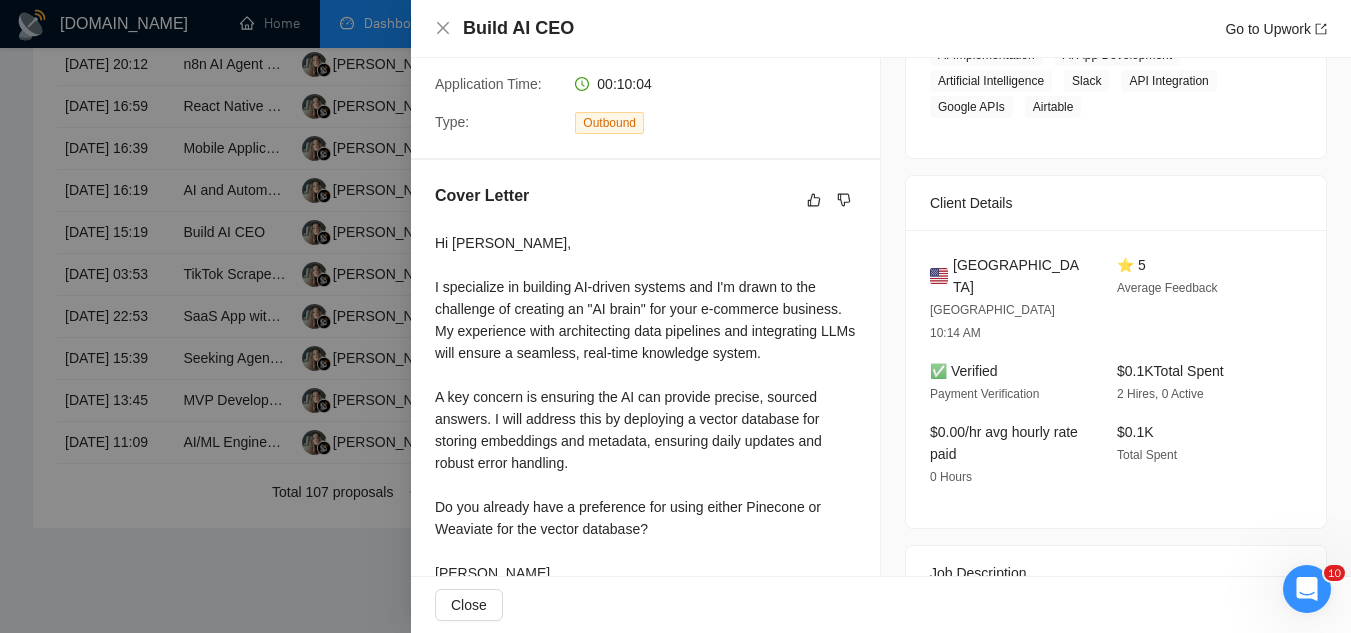 click at bounding box center (675, 316) 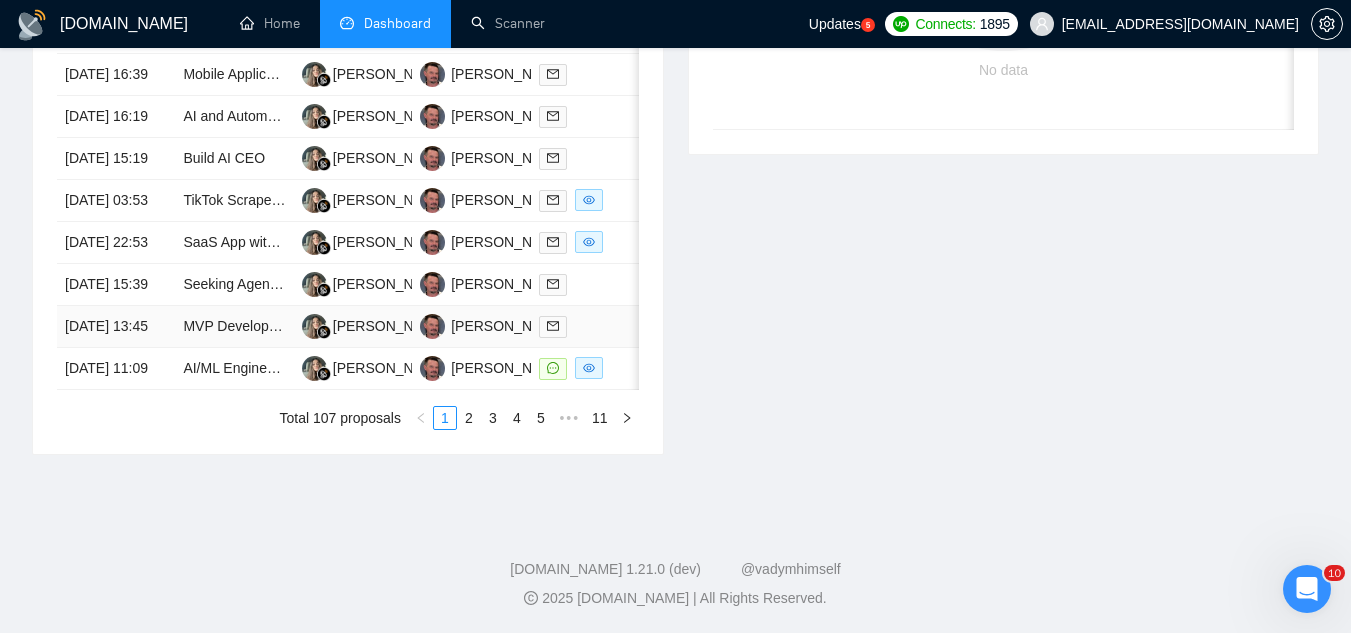 scroll, scrollTop: 1100, scrollLeft: 0, axis: vertical 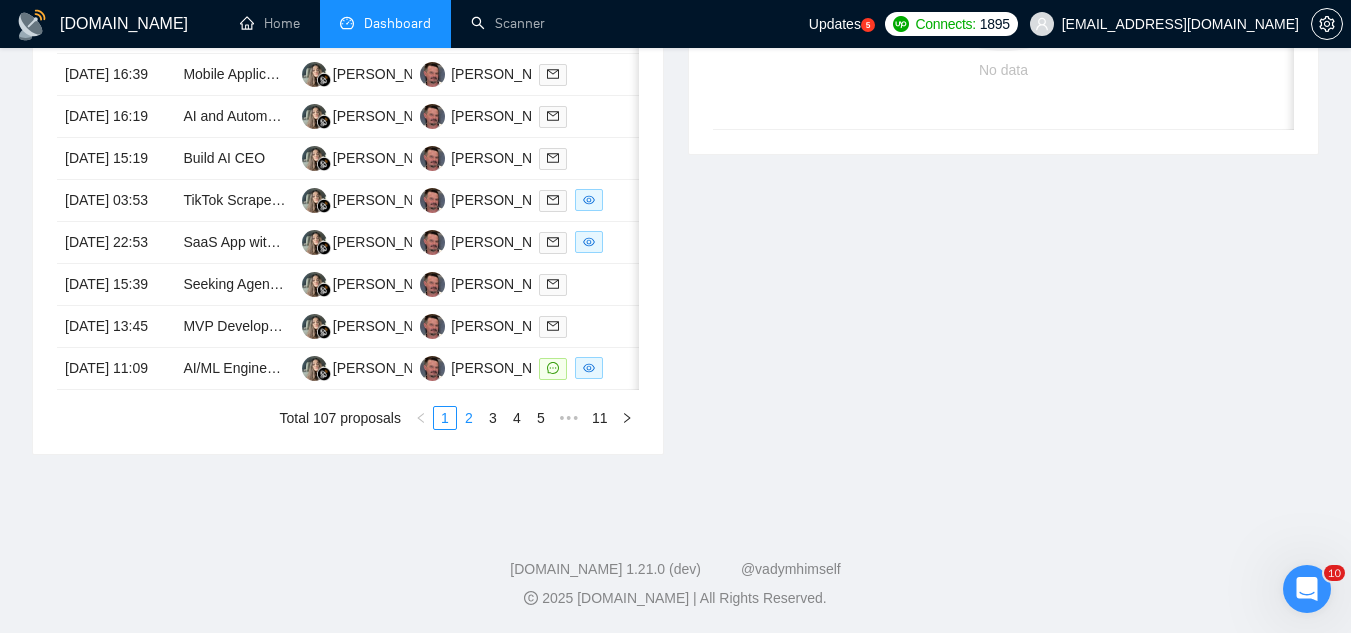 click on "2" at bounding box center [469, 418] 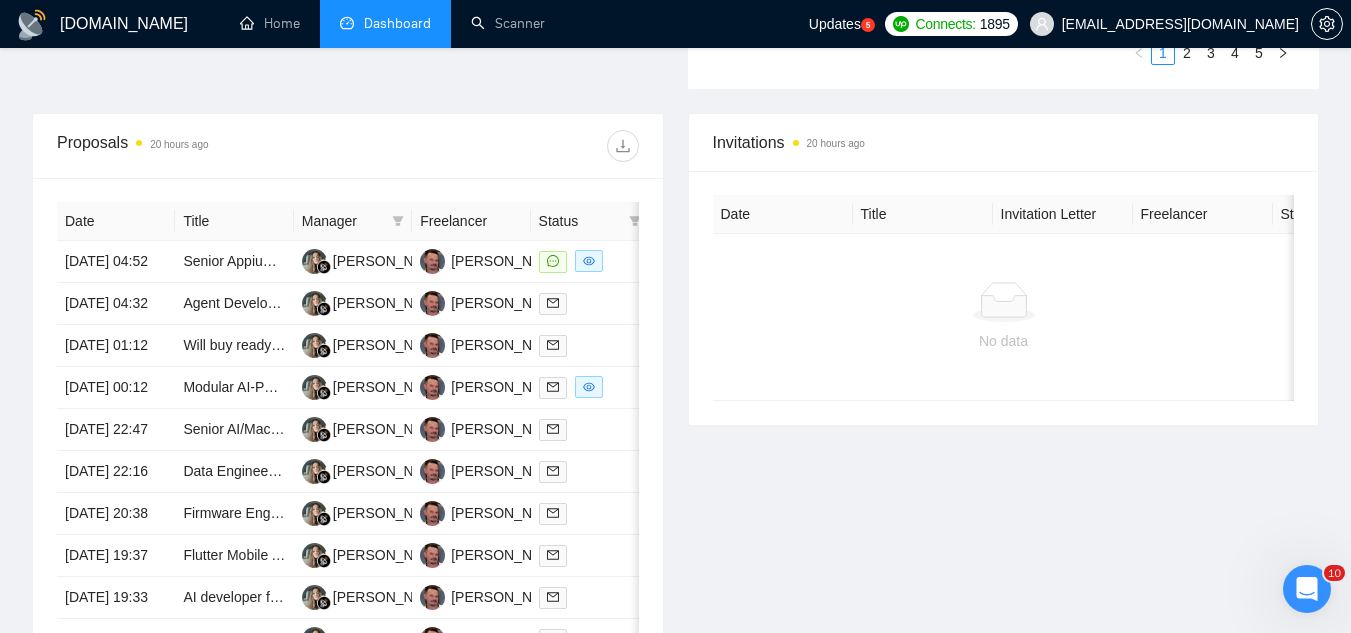 scroll, scrollTop: 700, scrollLeft: 0, axis: vertical 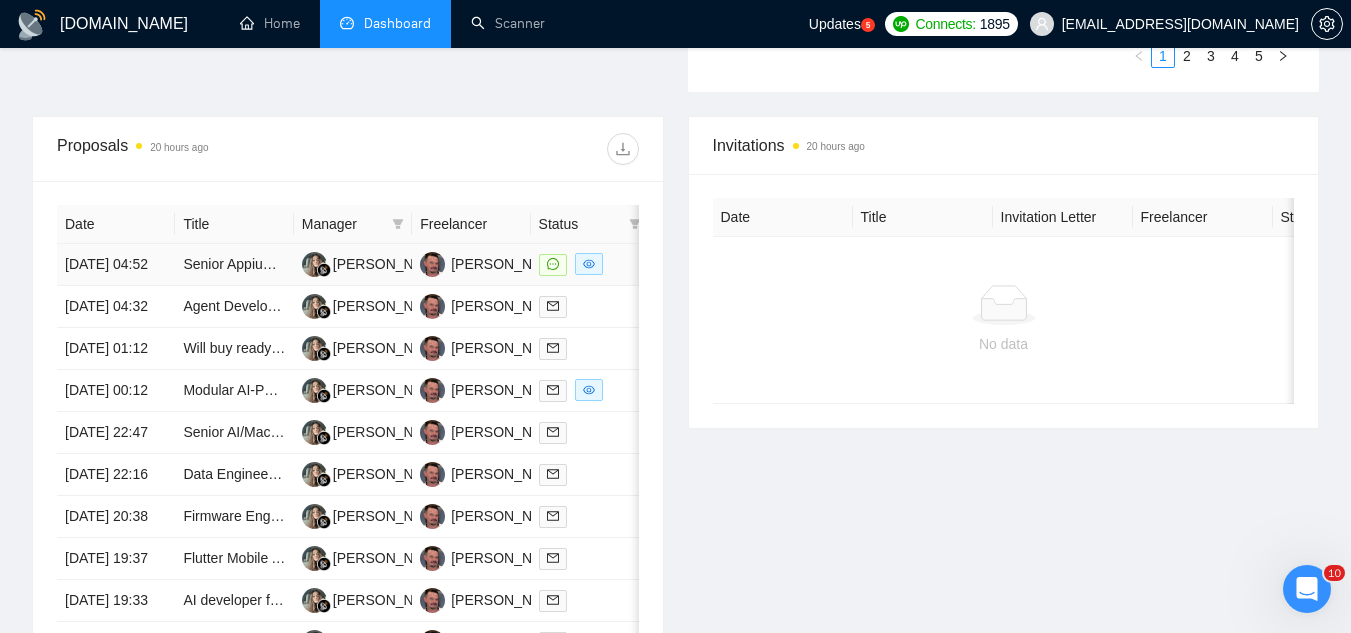 click on "Senior Appium Automation Engineer for Mobile Device Control" at bounding box center (234, 265) 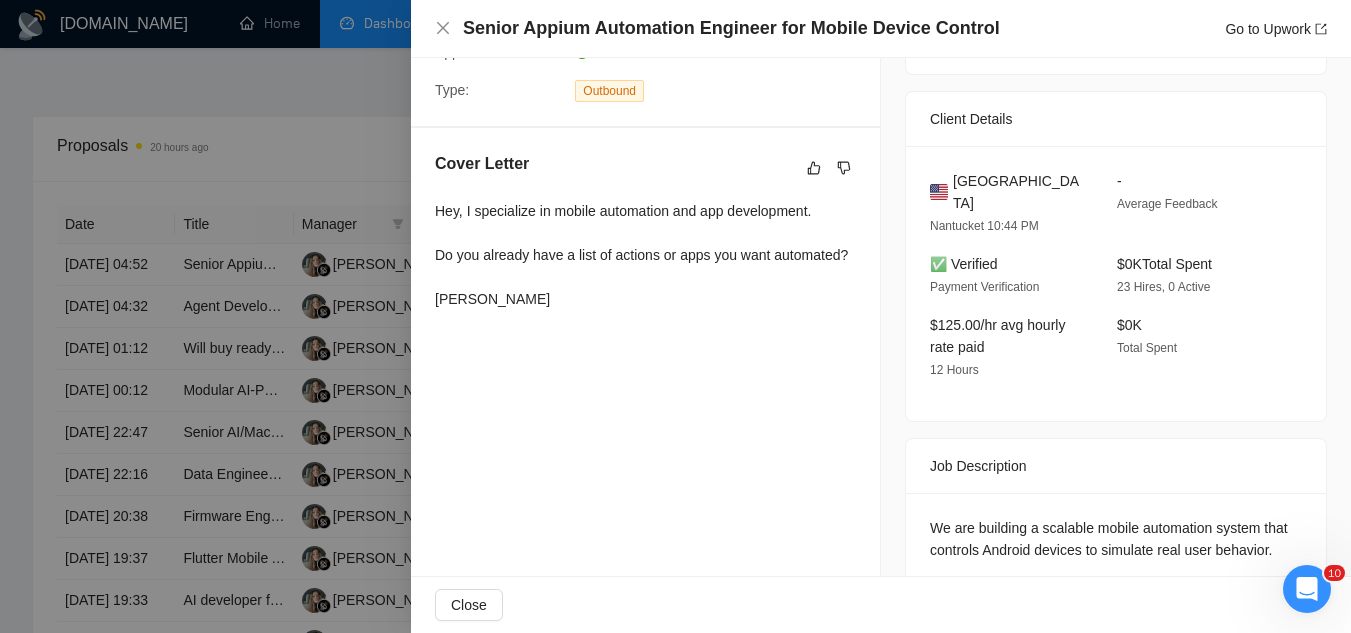 scroll, scrollTop: 400, scrollLeft: 0, axis: vertical 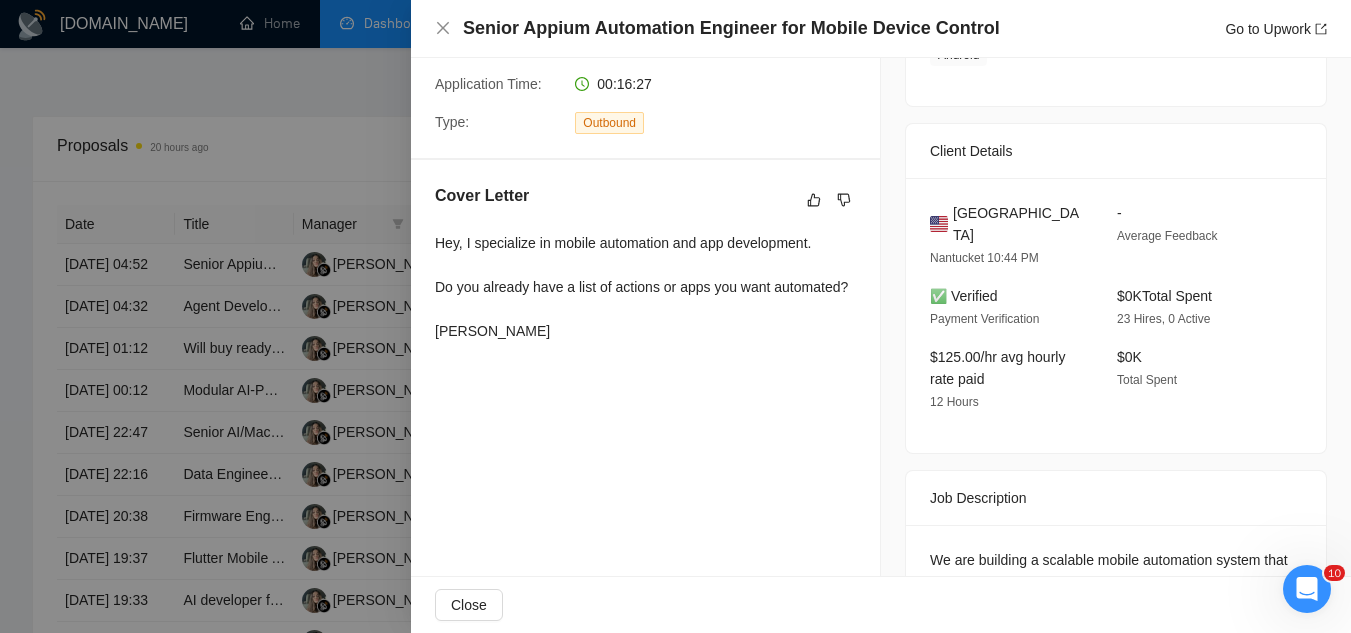 click at bounding box center [675, 316] 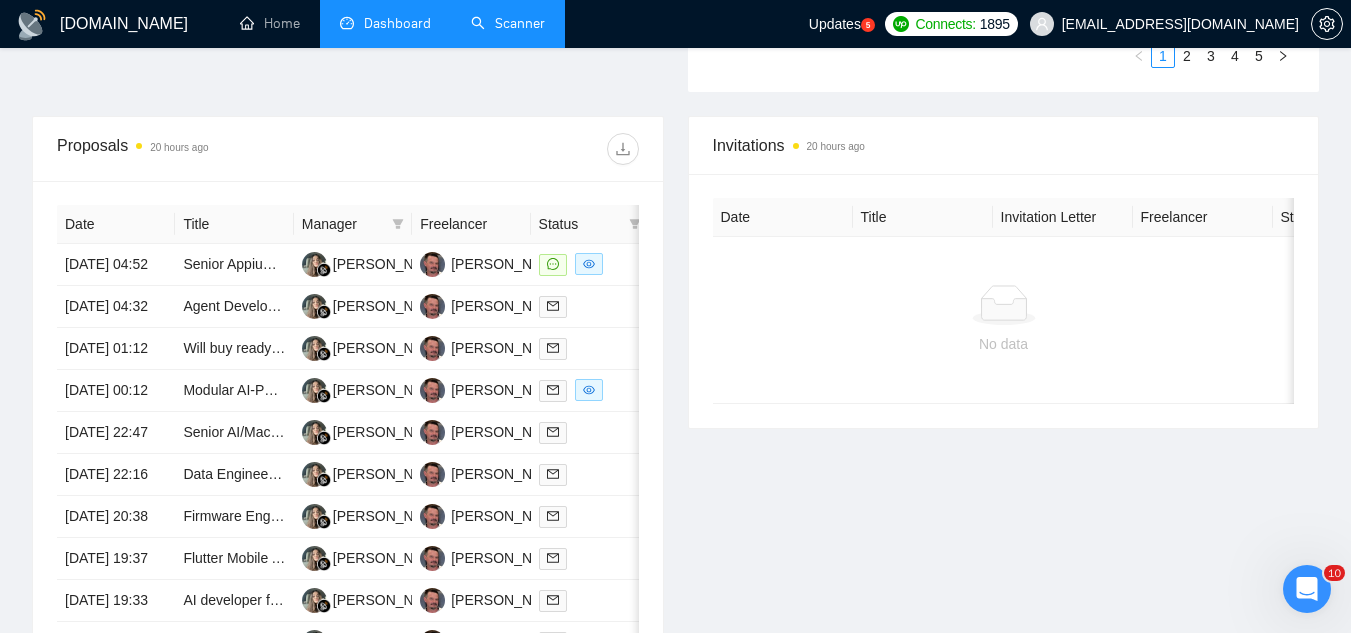 click on "Scanner" at bounding box center (508, 23) 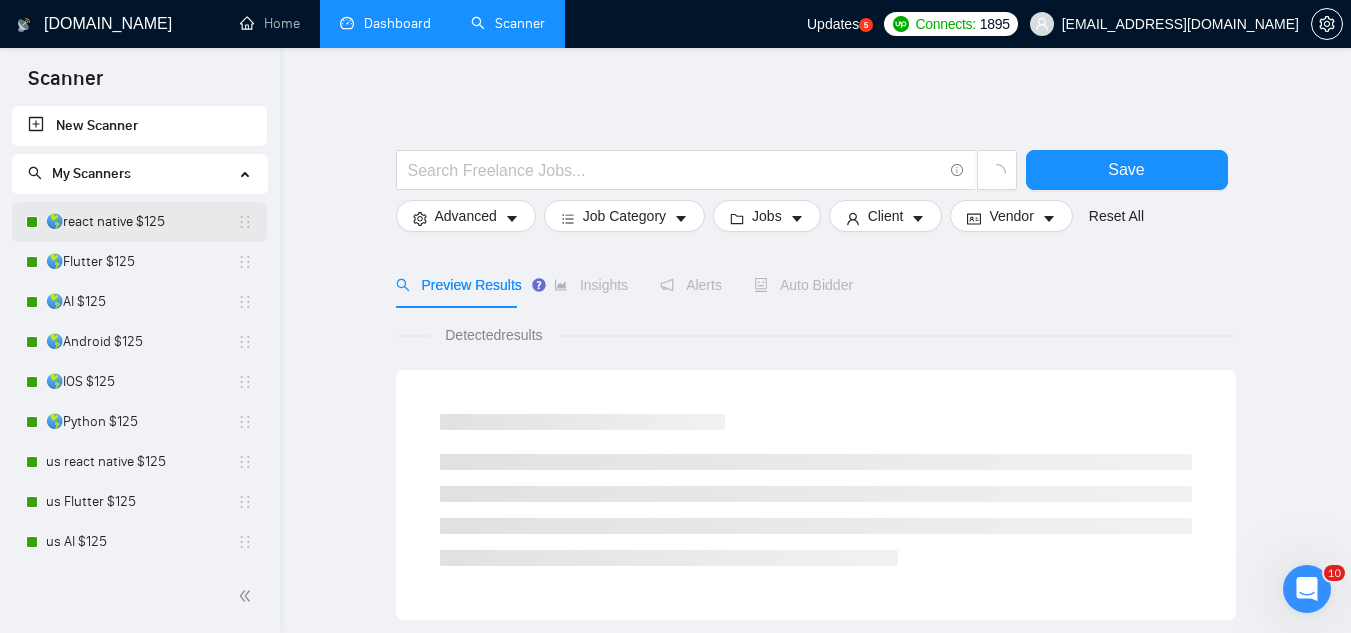 click on "🌎react native $125" at bounding box center [141, 222] 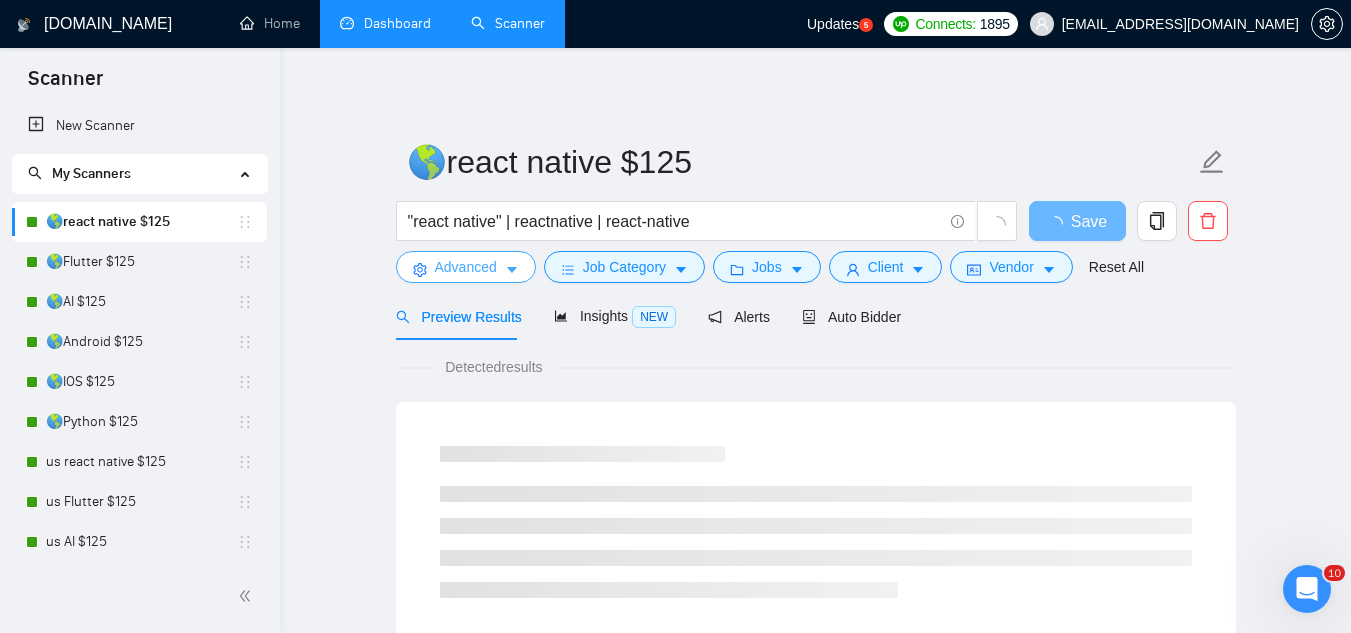click on "Advanced" at bounding box center (466, 267) 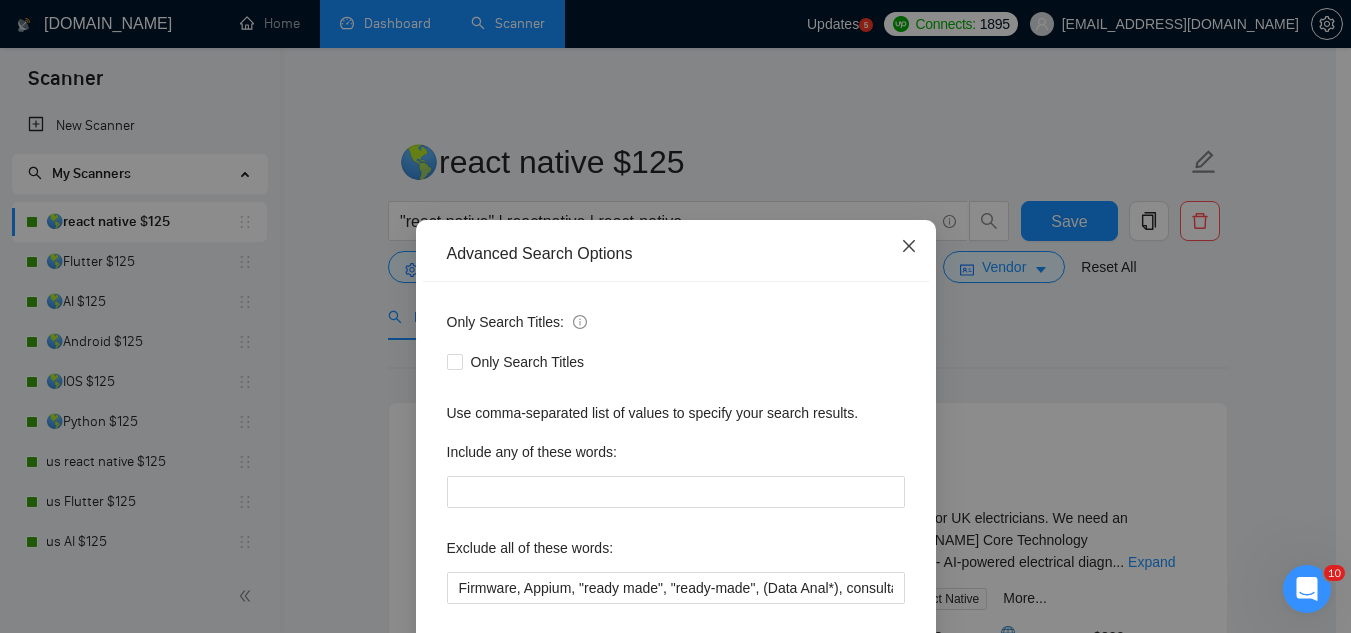 click at bounding box center [909, 247] 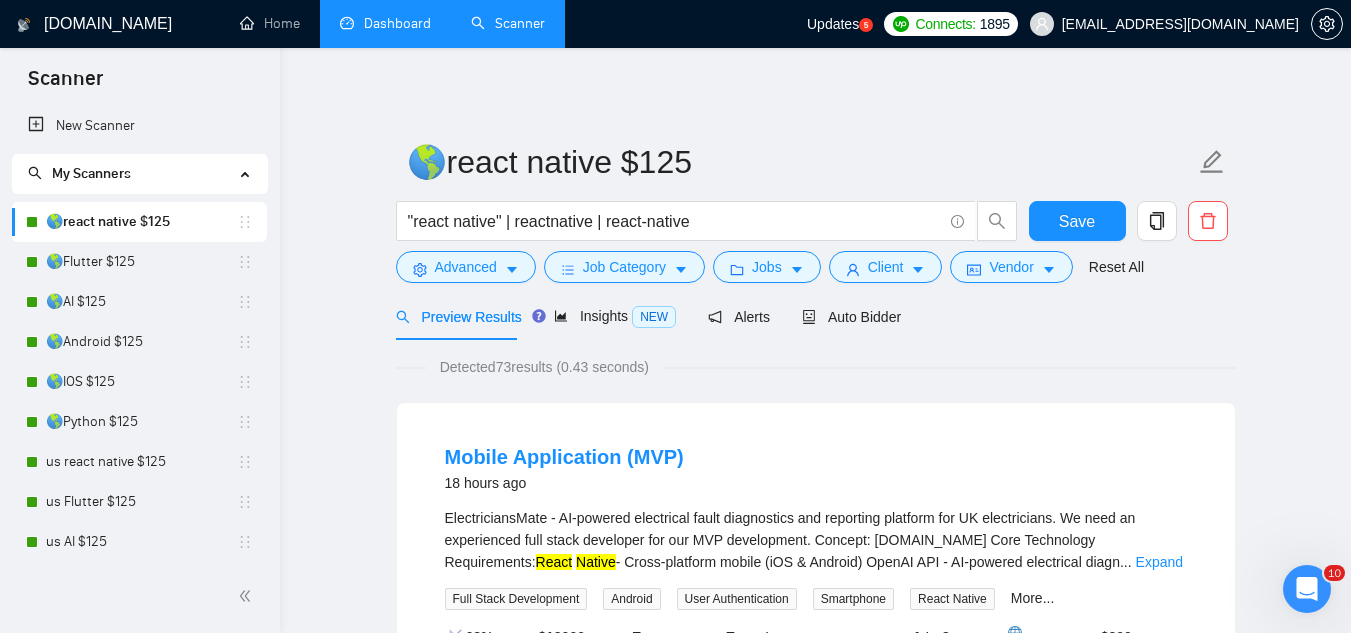 click on "Dashboard" at bounding box center (385, 23) 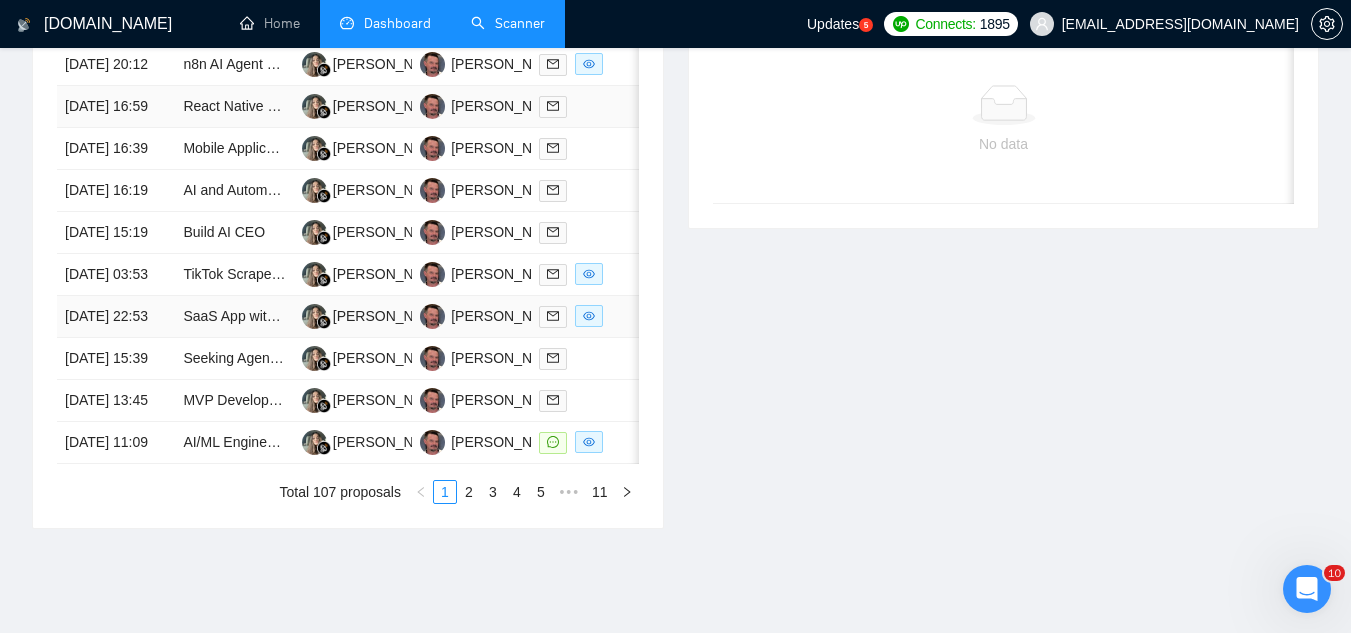 scroll, scrollTop: 1000, scrollLeft: 0, axis: vertical 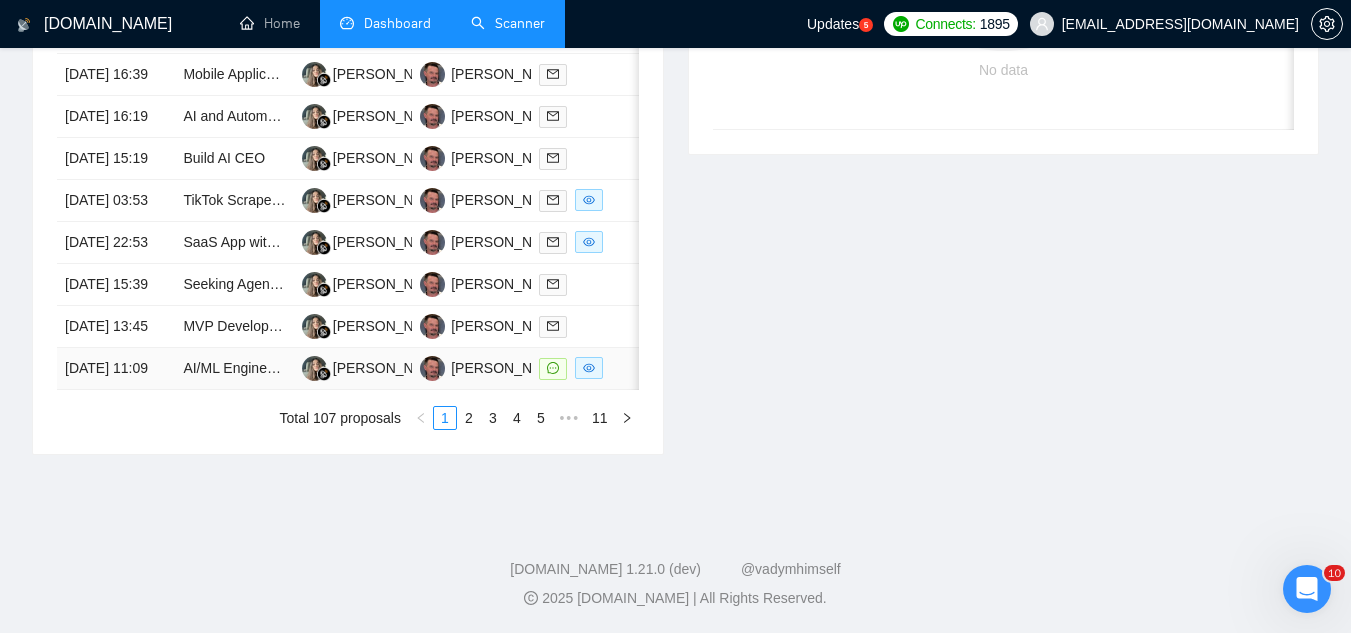 click on "AI/ML Engineer experienced in AI Agent, LLM, RAG, N8n" at bounding box center (234, 369) 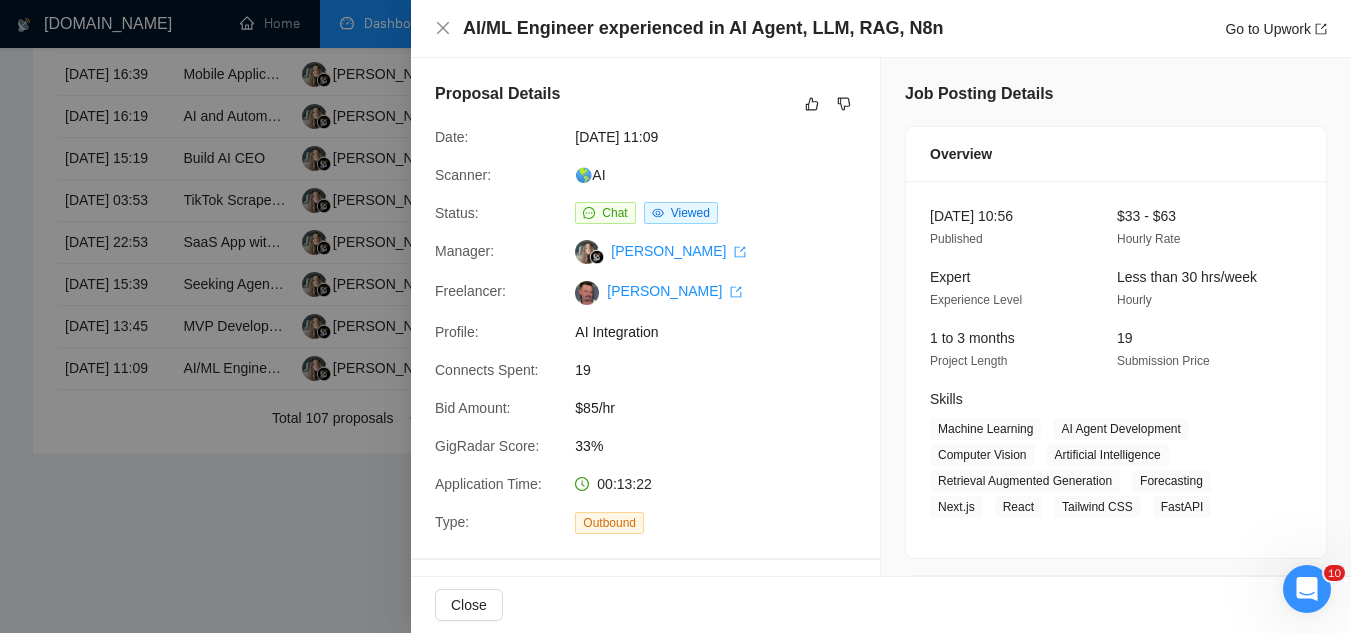 scroll, scrollTop: 500, scrollLeft: 0, axis: vertical 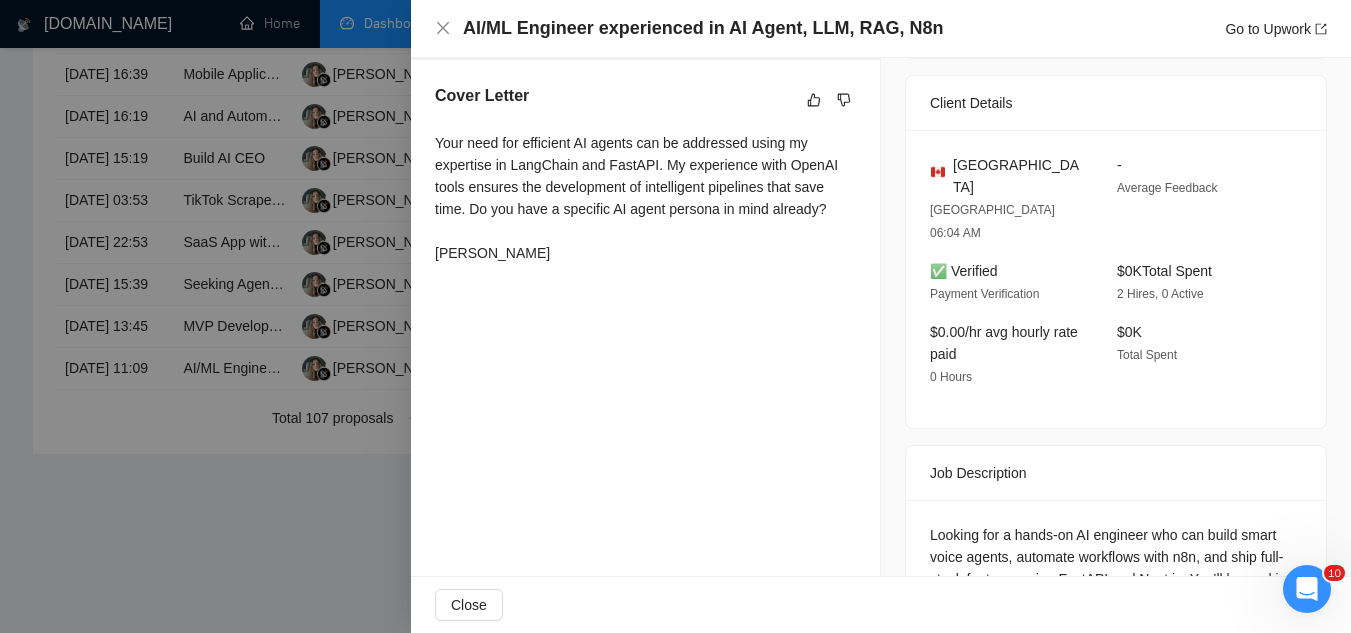 click at bounding box center (675, 316) 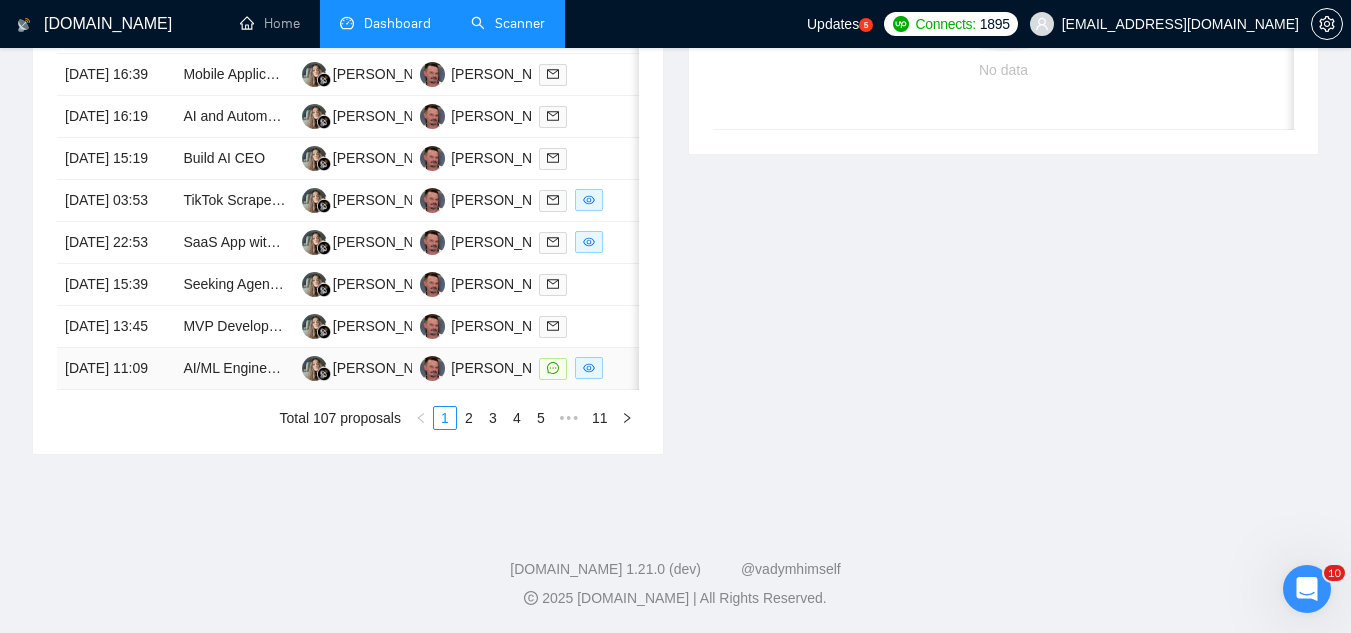 click on "AI/ML Engineer experienced in AI Agent, LLM, RAG, N8n" at bounding box center [360, 368] 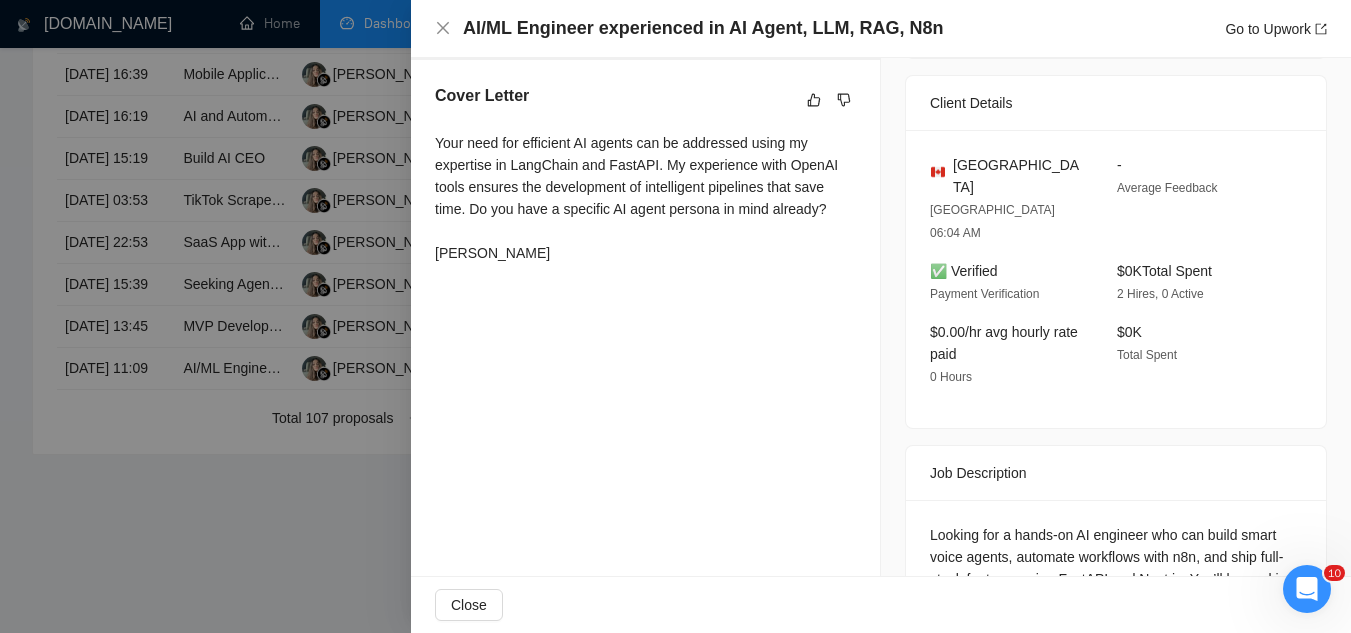 click at bounding box center (675, 316) 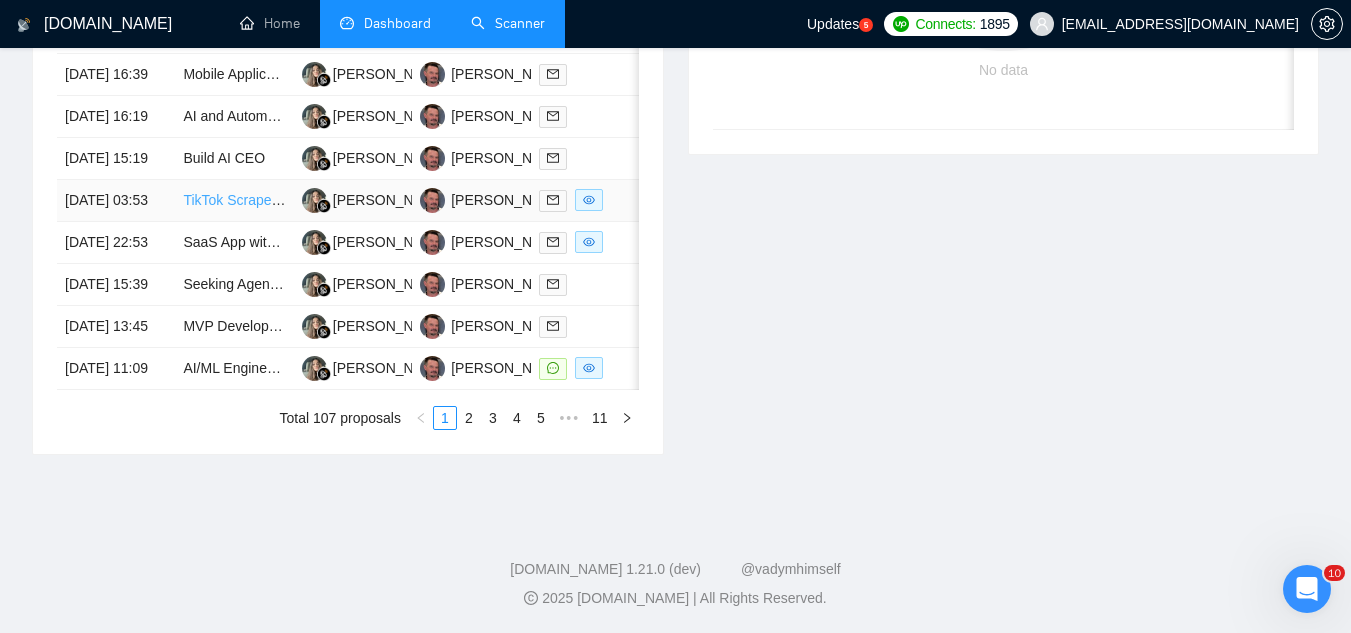 click on "TikTok Scraper Tool Maintenance" at bounding box center (286, 200) 